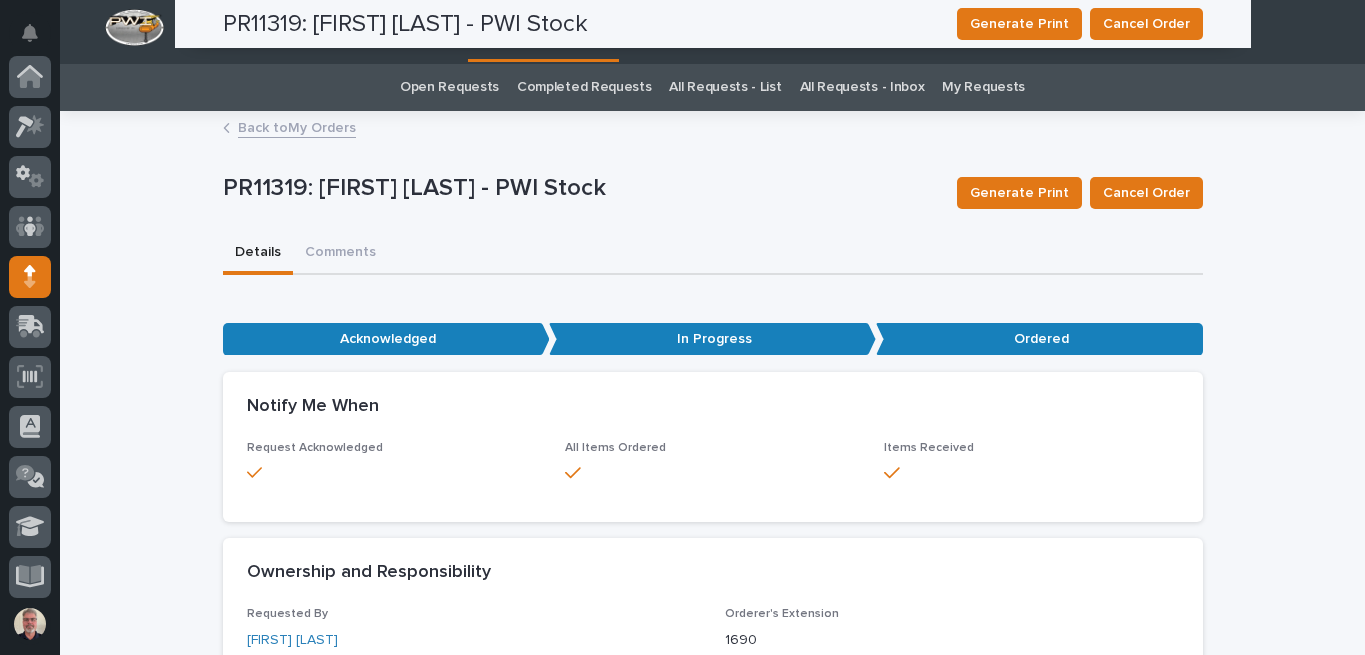 scroll, scrollTop: 0, scrollLeft: 0, axis: both 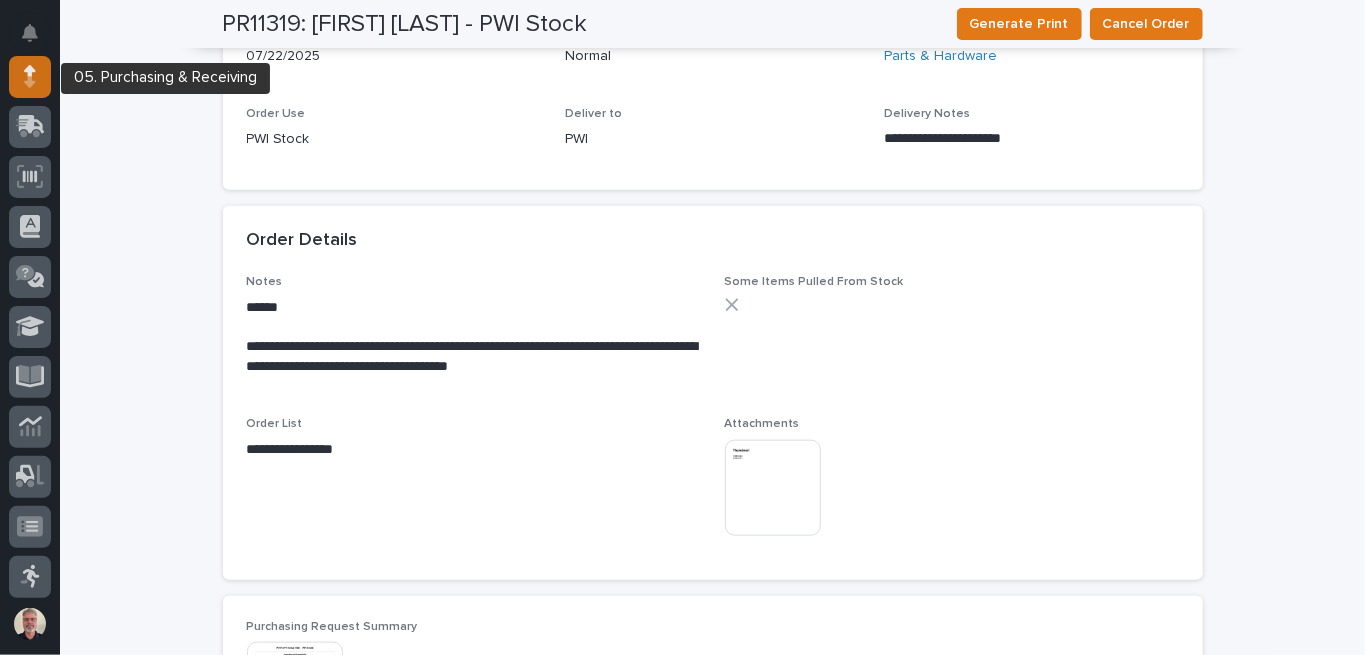 click at bounding box center [30, 77] 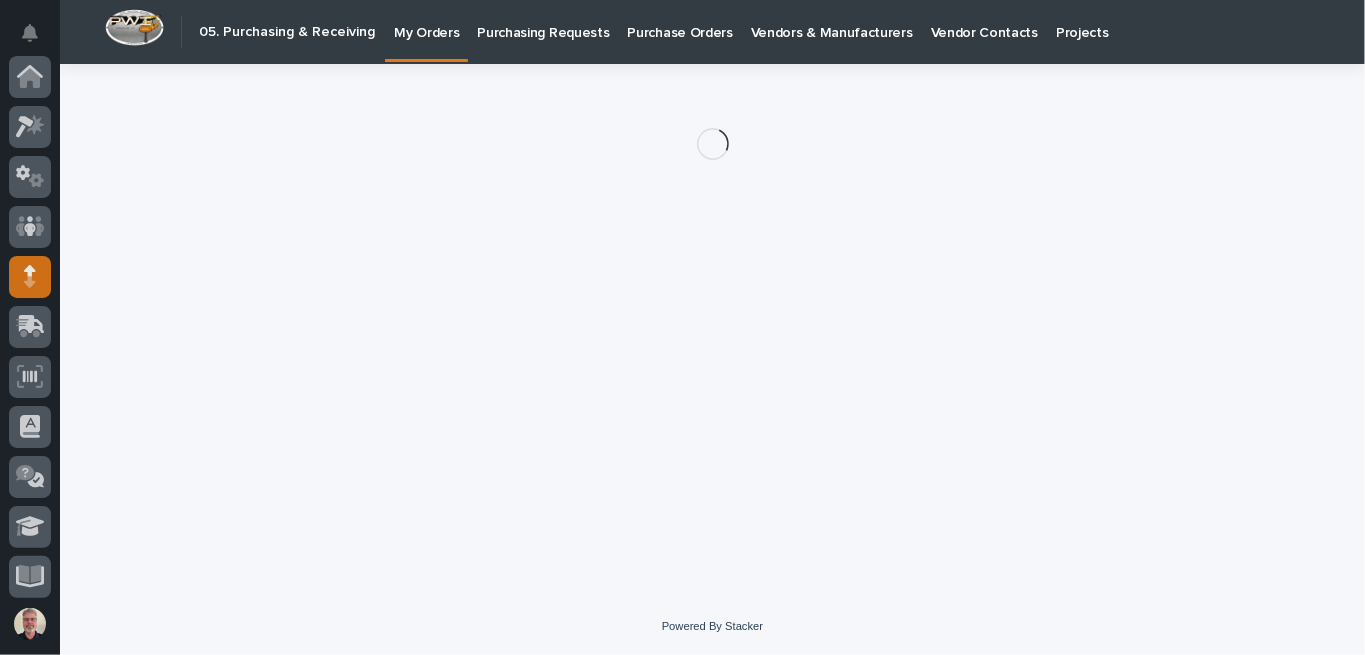 scroll, scrollTop: 200, scrollLeft: 0, axis: vertical 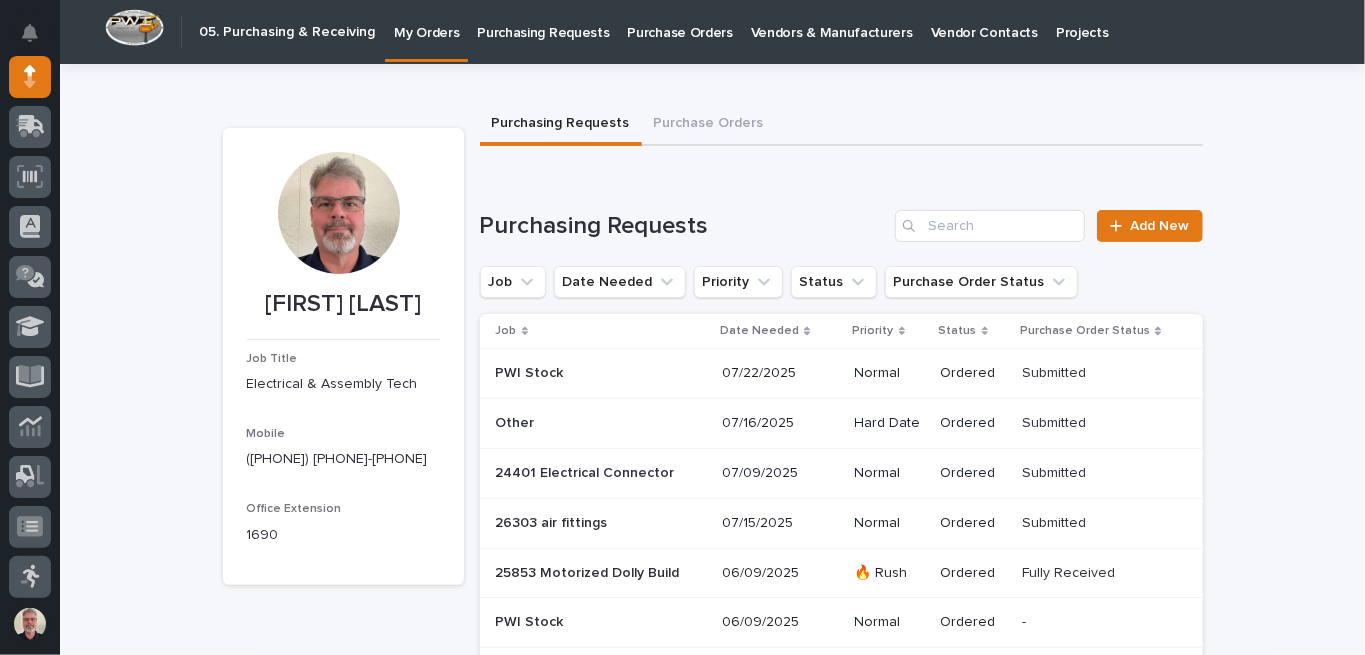 click on "24401 Electrical Connector" at bounding box center [587, 471] 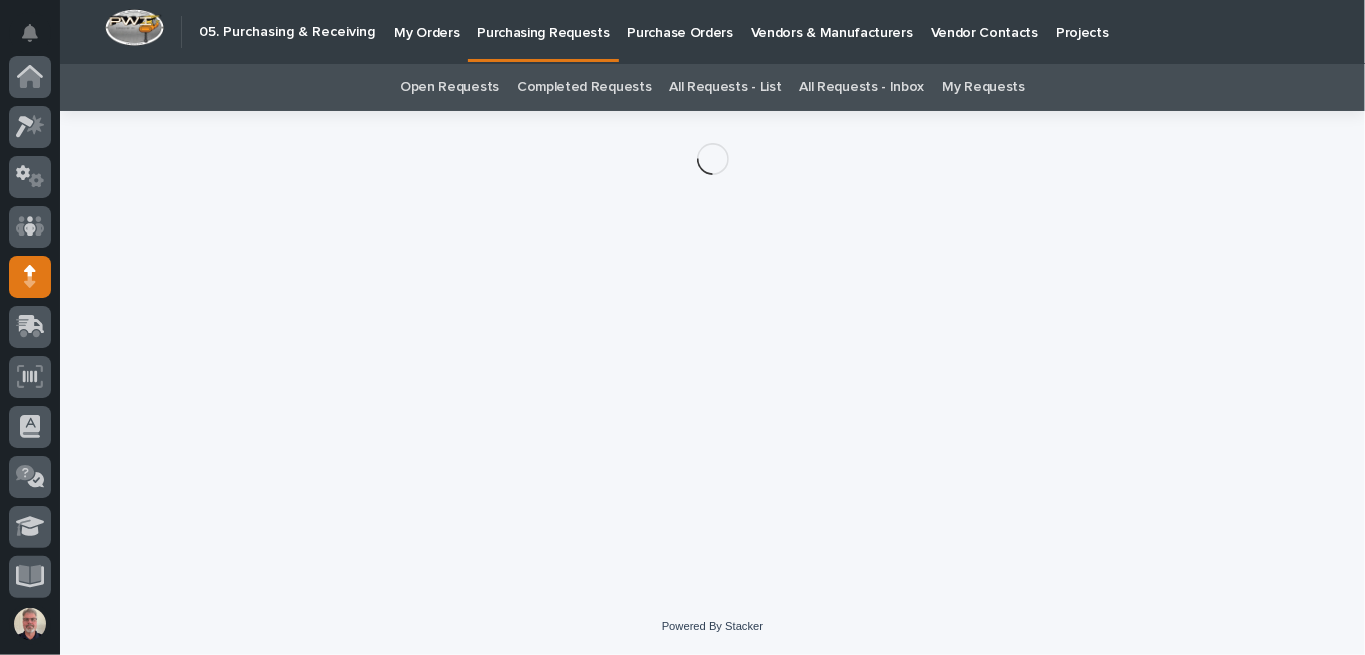 scroll, scrollTop: 200, scrollLeft: 0, axis: vertical 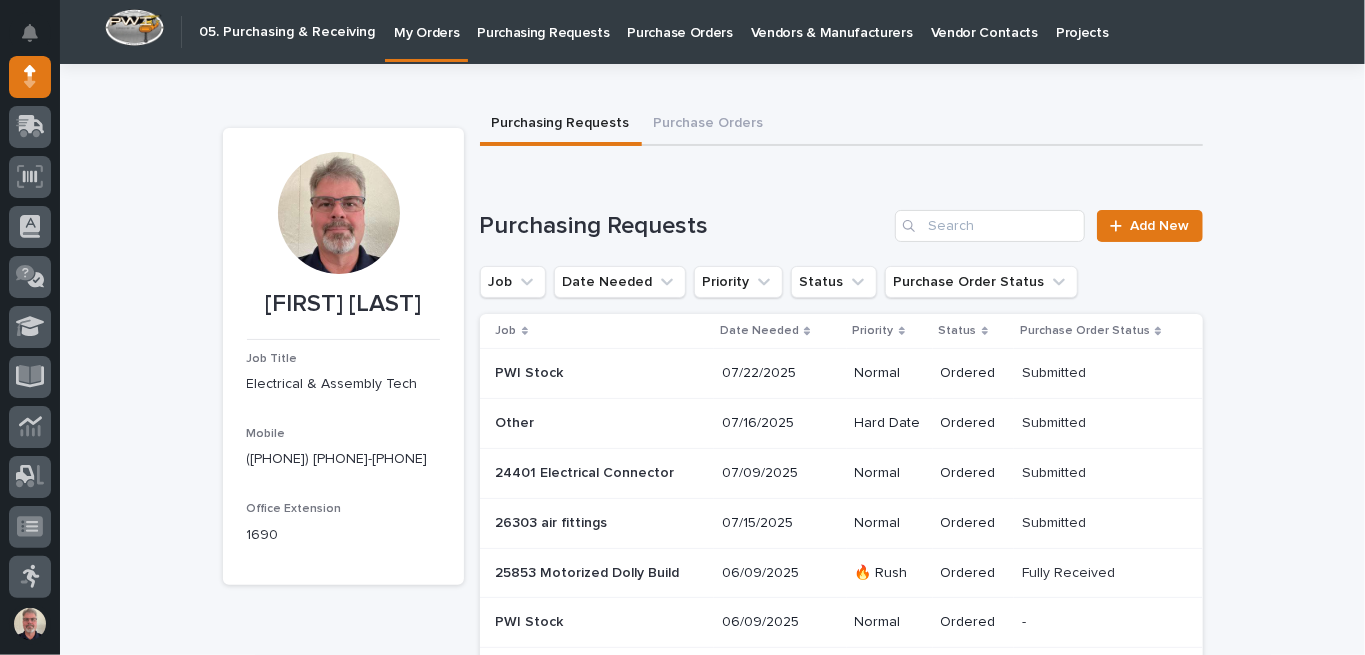 click on "Purchasing Requests" at bounding box center (543, 21) 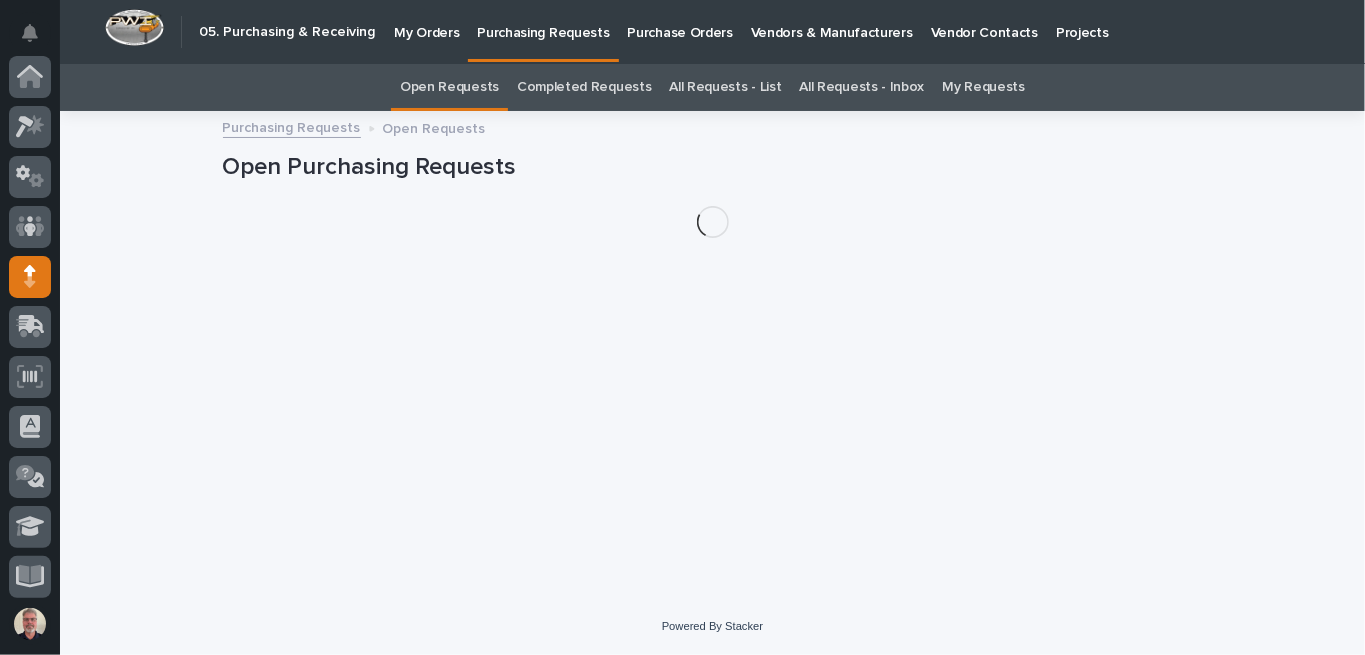 scroll, scrollTop: 200, scrollLeft: 0, axis: vertical 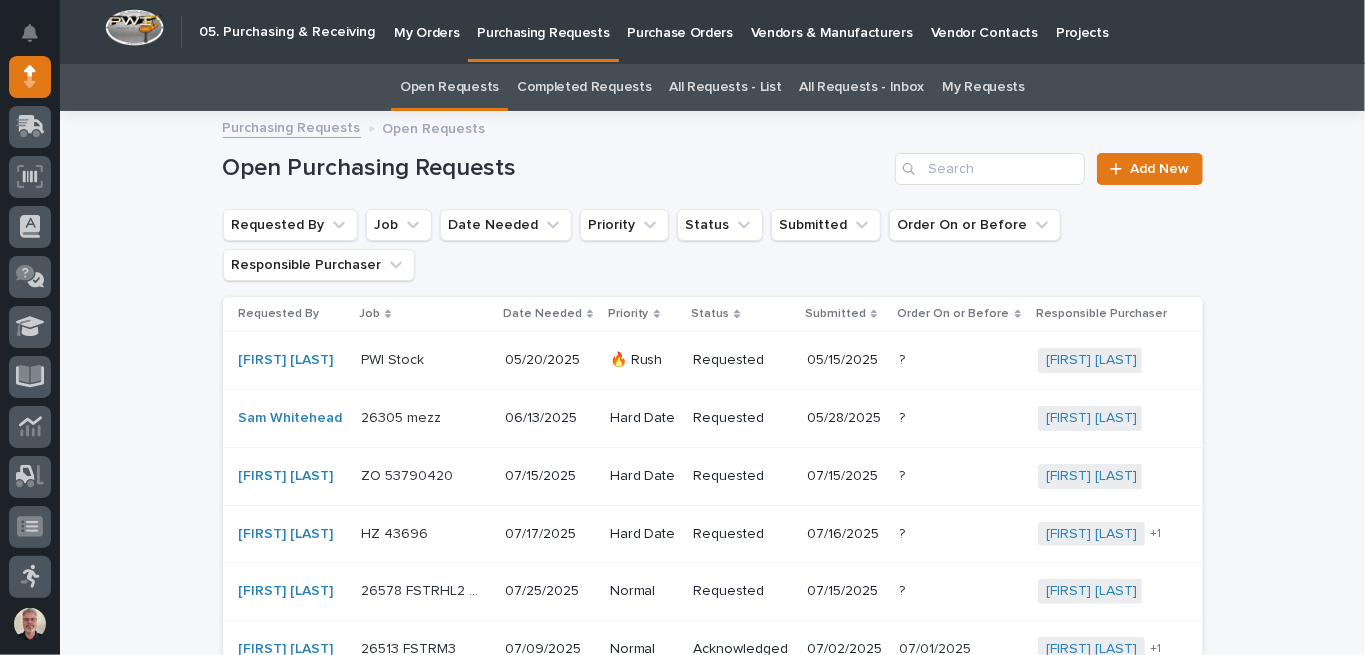 click on "26305 mezz" at bounding box center [403, 416] 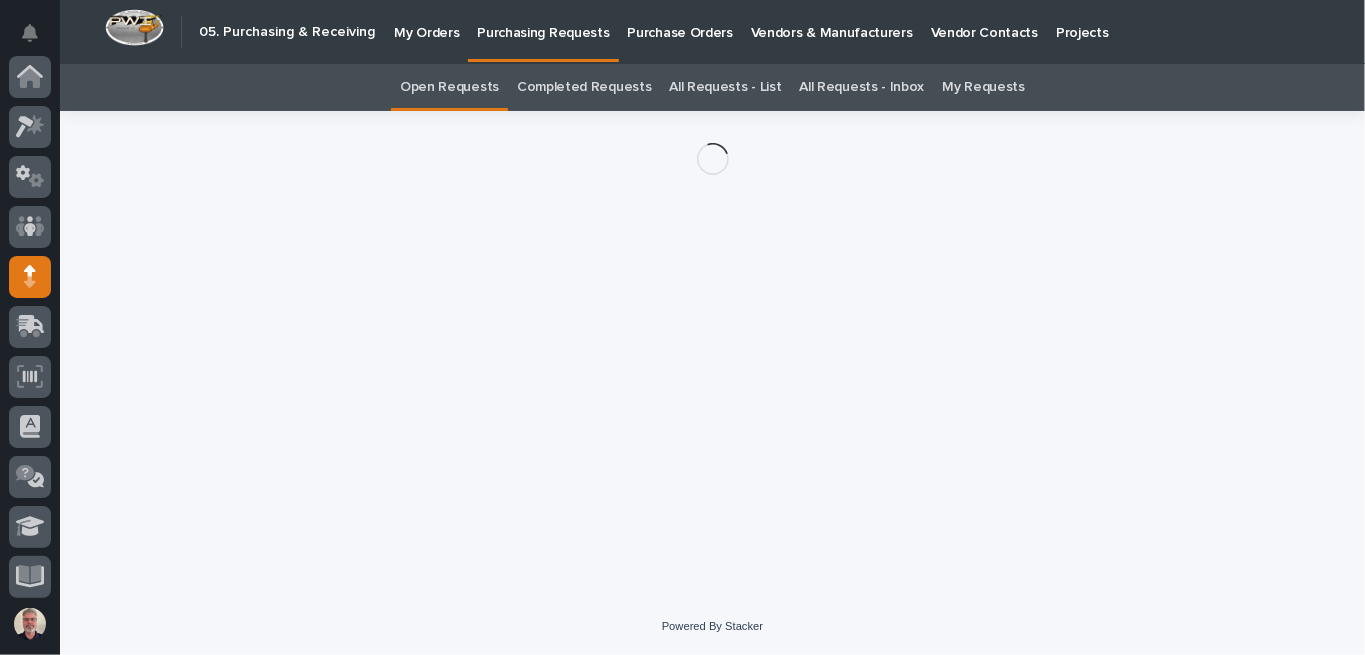 scroll, scrollTop: 200, scrollLeft: 0, axis: vertical 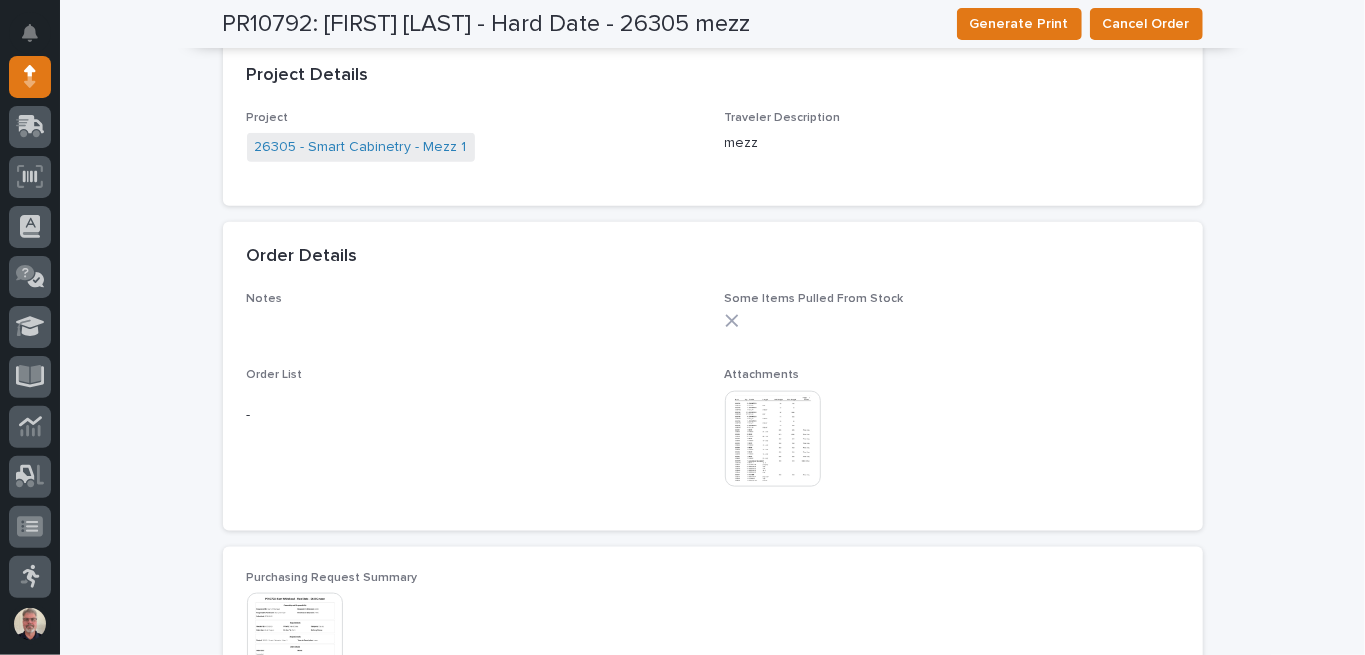 click at bounding box center [773, 439] 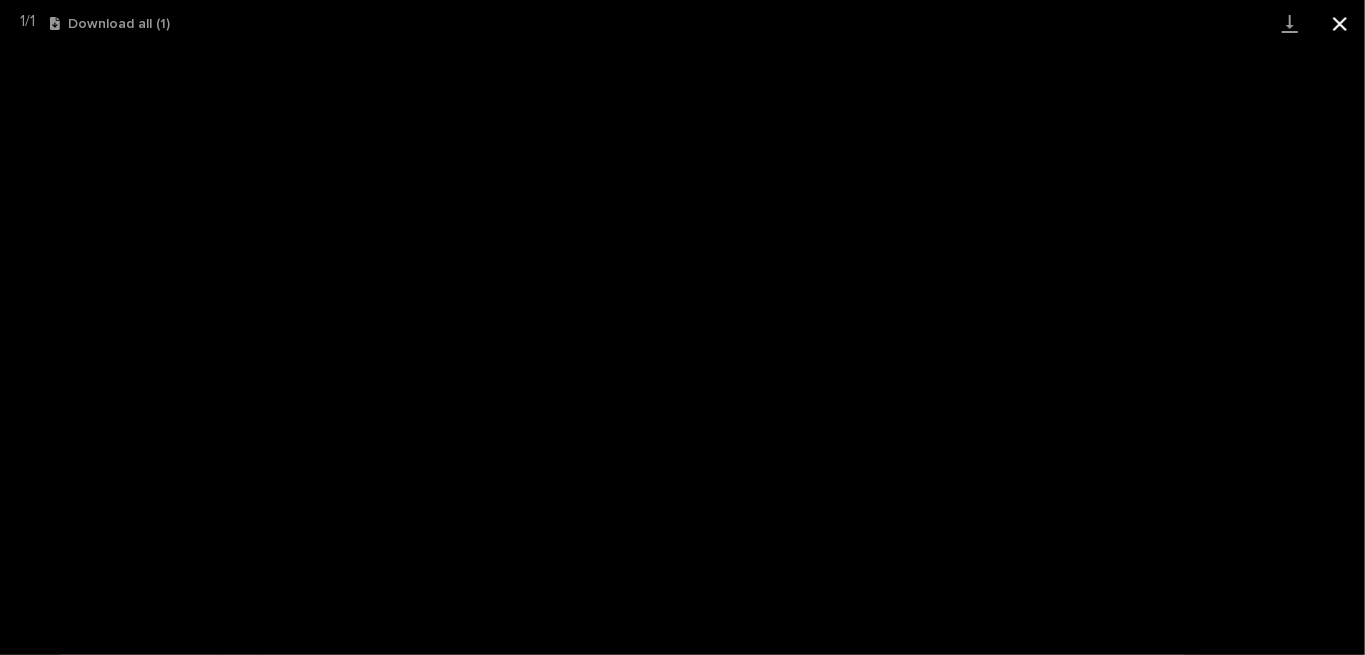 click at bounding box center [1340, 23] 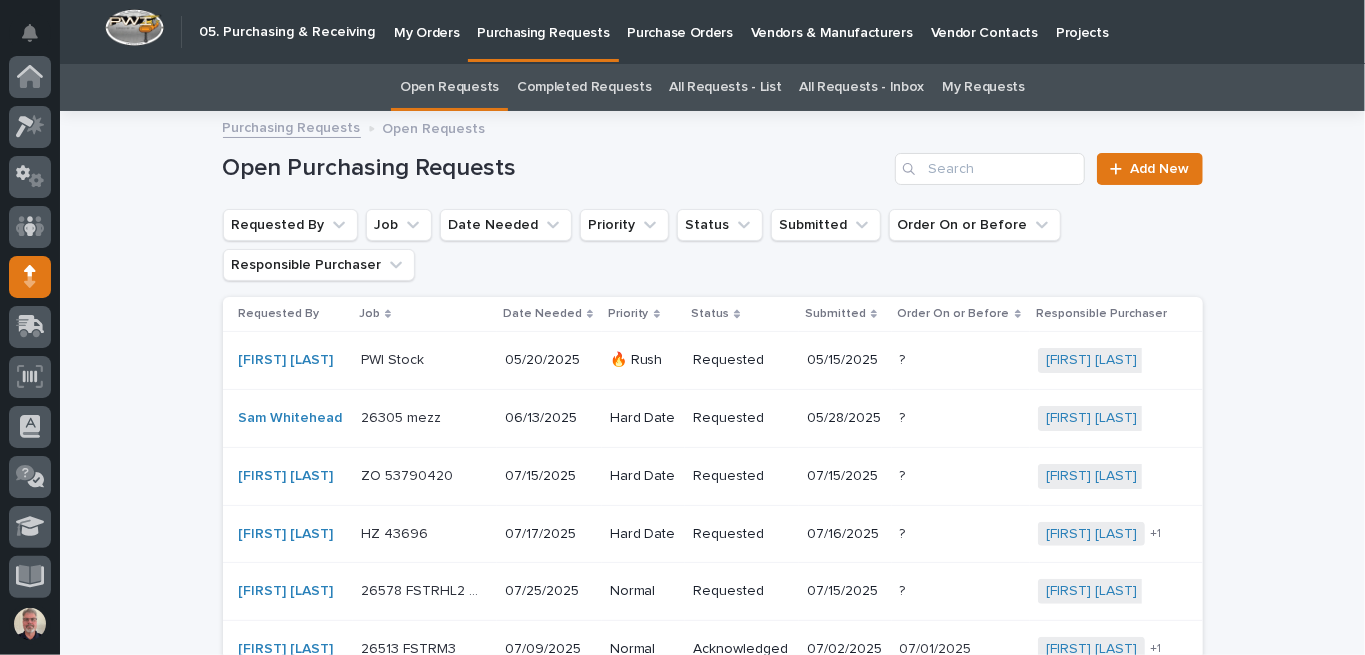 scroll, scrollTop: 200, scrollLeft: 0, axis: vertical 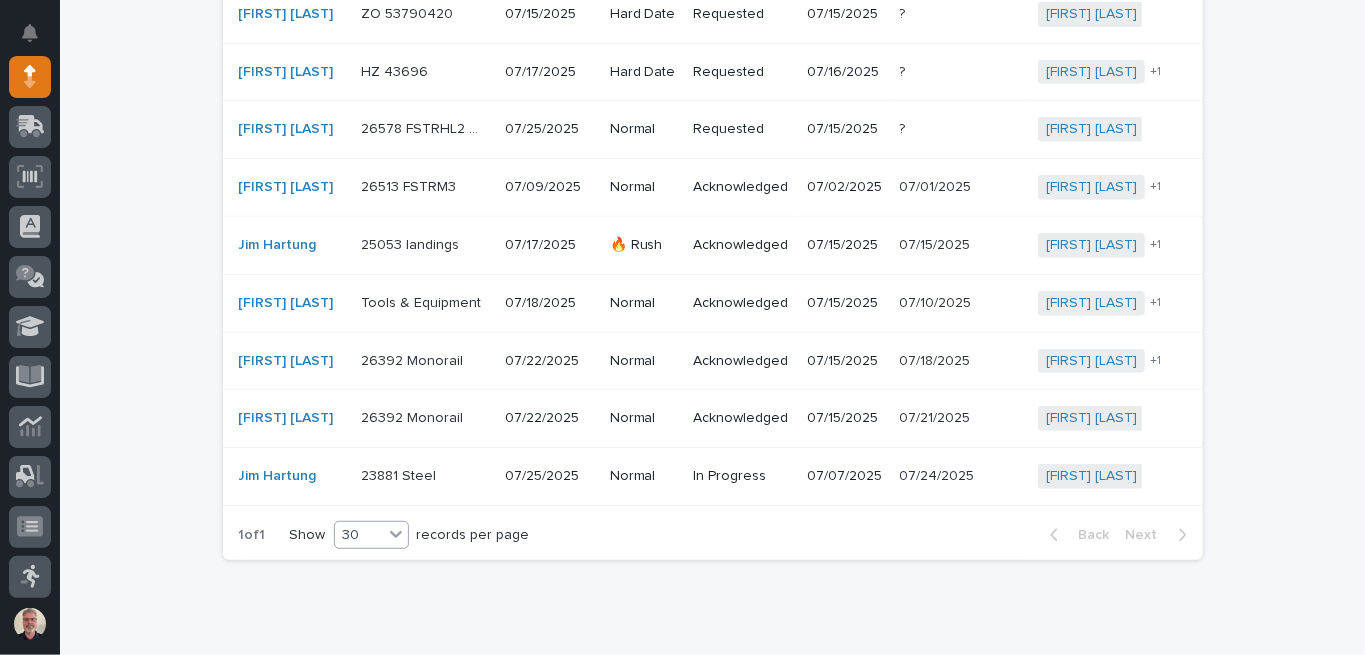 click 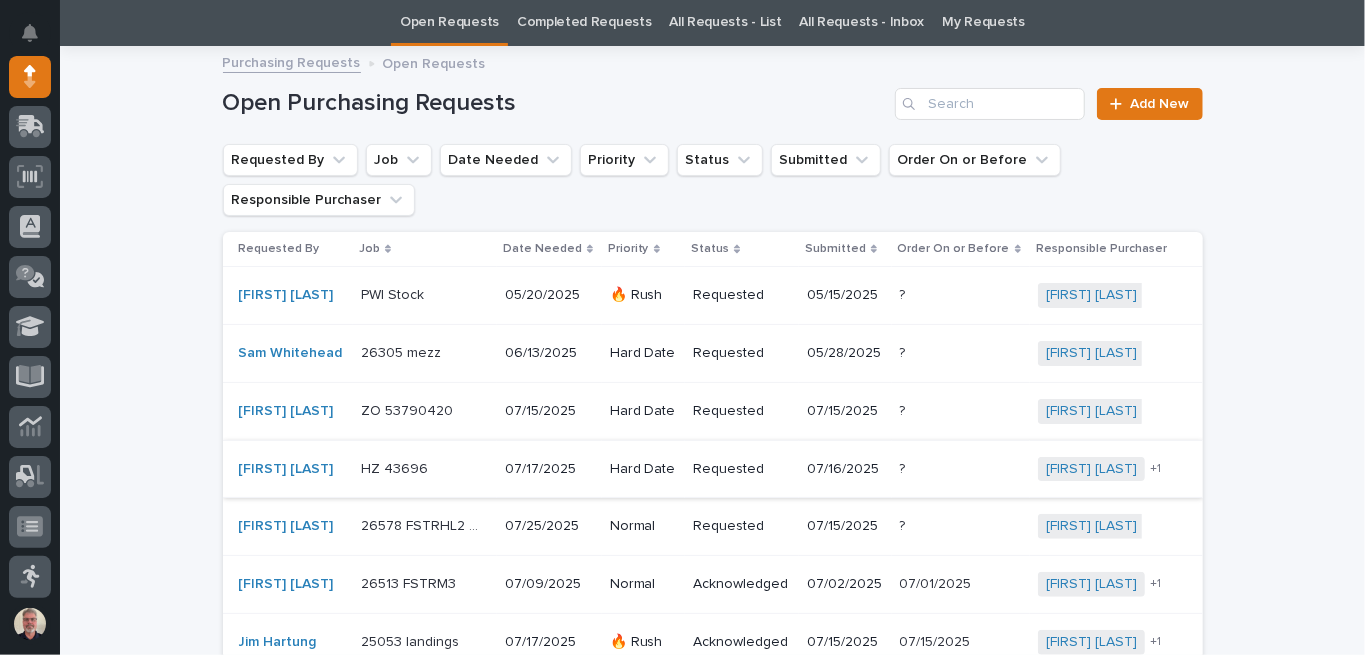 scroll, scrollTop: 0, scrollLeft: 0, axis: both 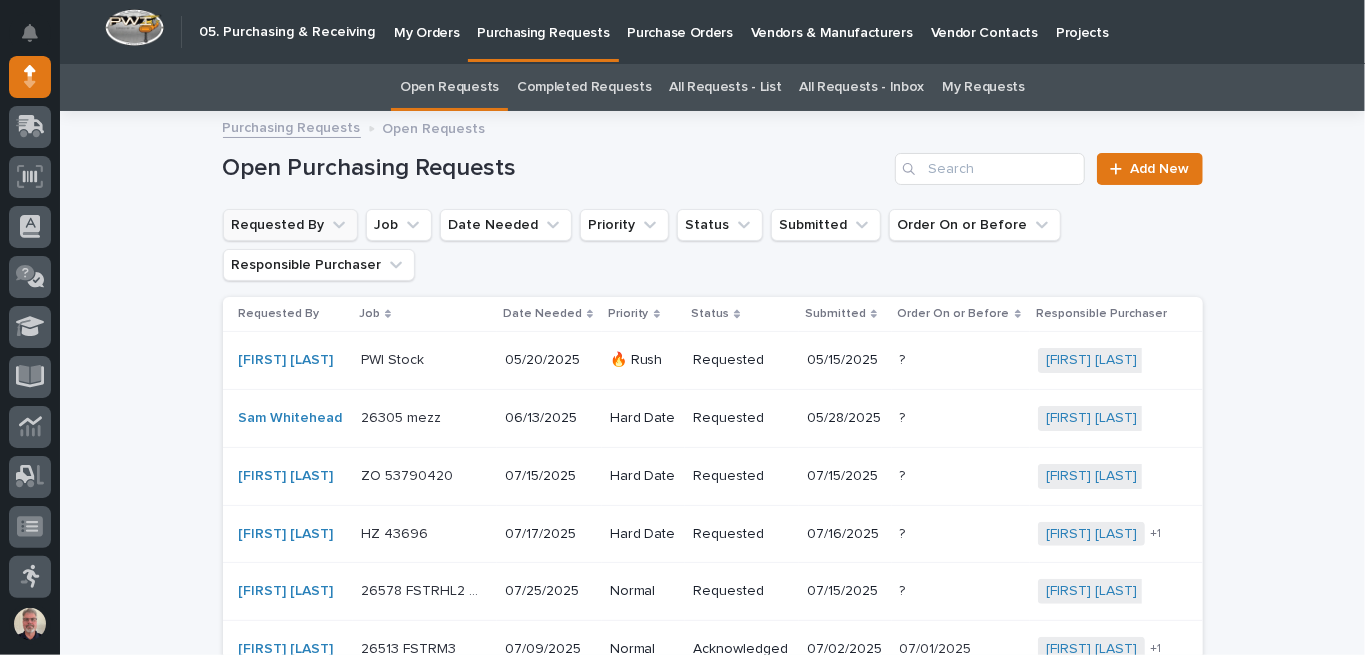 click 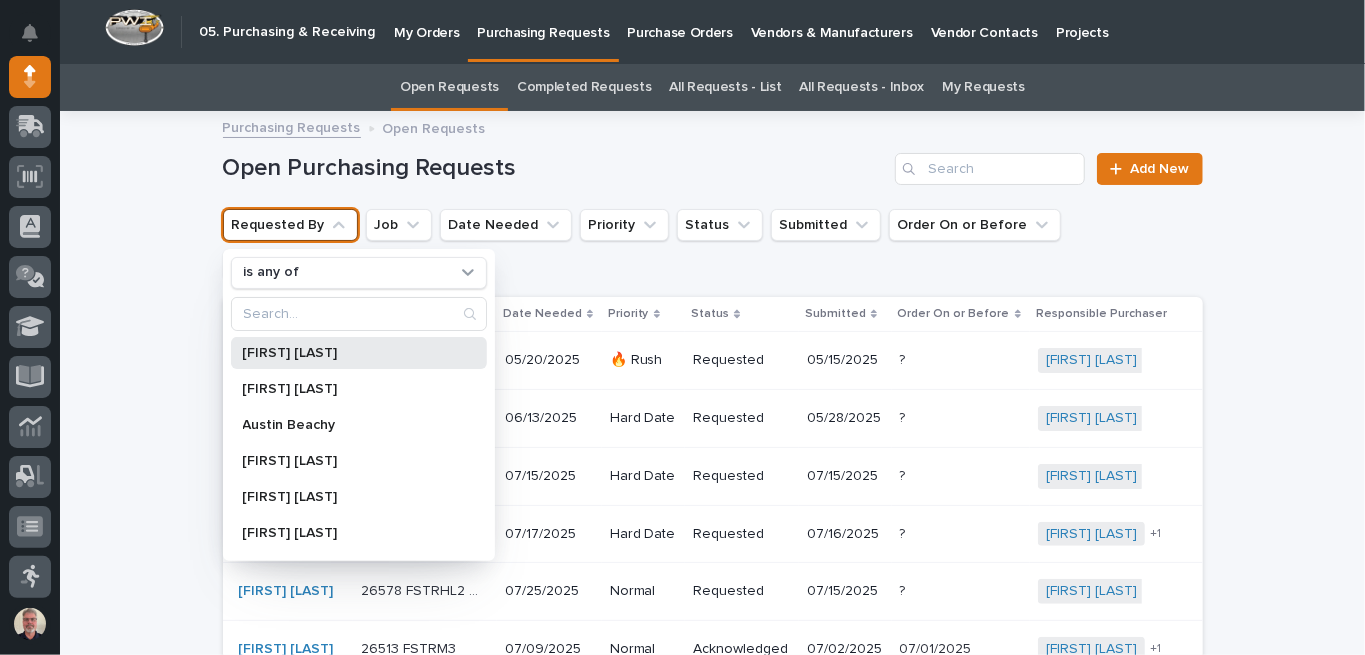 click on "[FIRST] [LAST]" at bounding box center [349, 353] 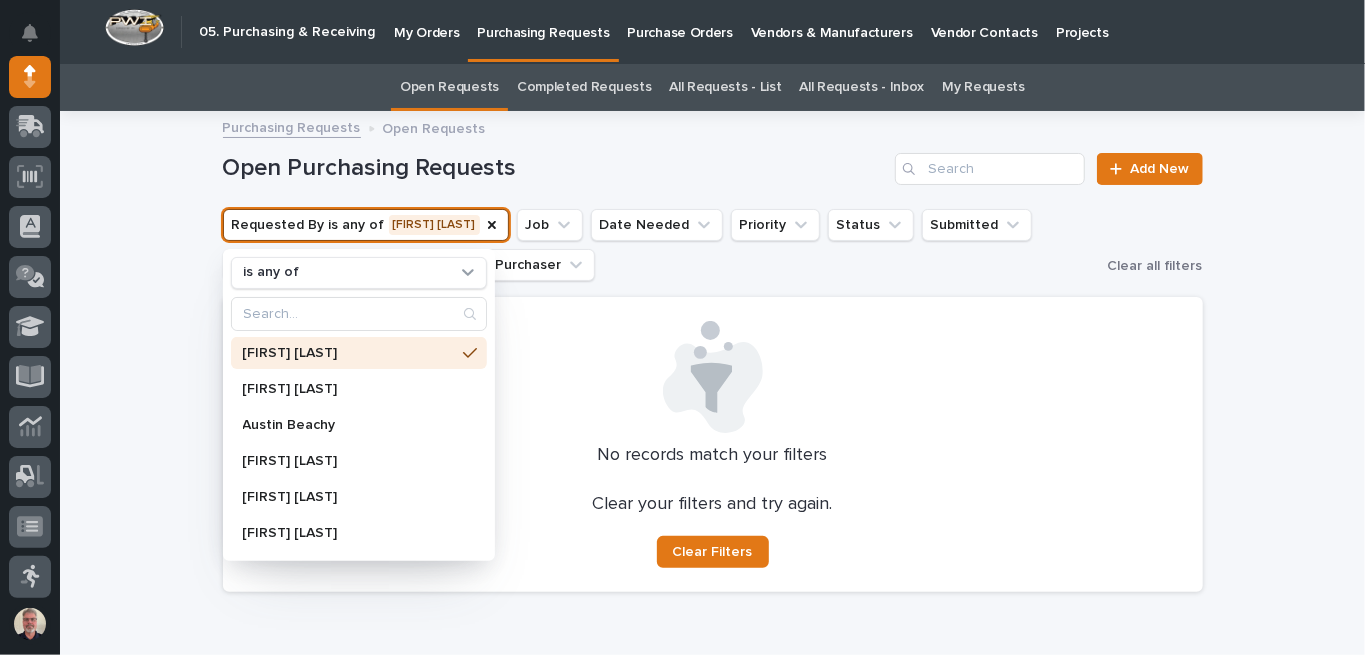 click on "Purchasing Requests Open Requests" at bounding box center [713, 129] 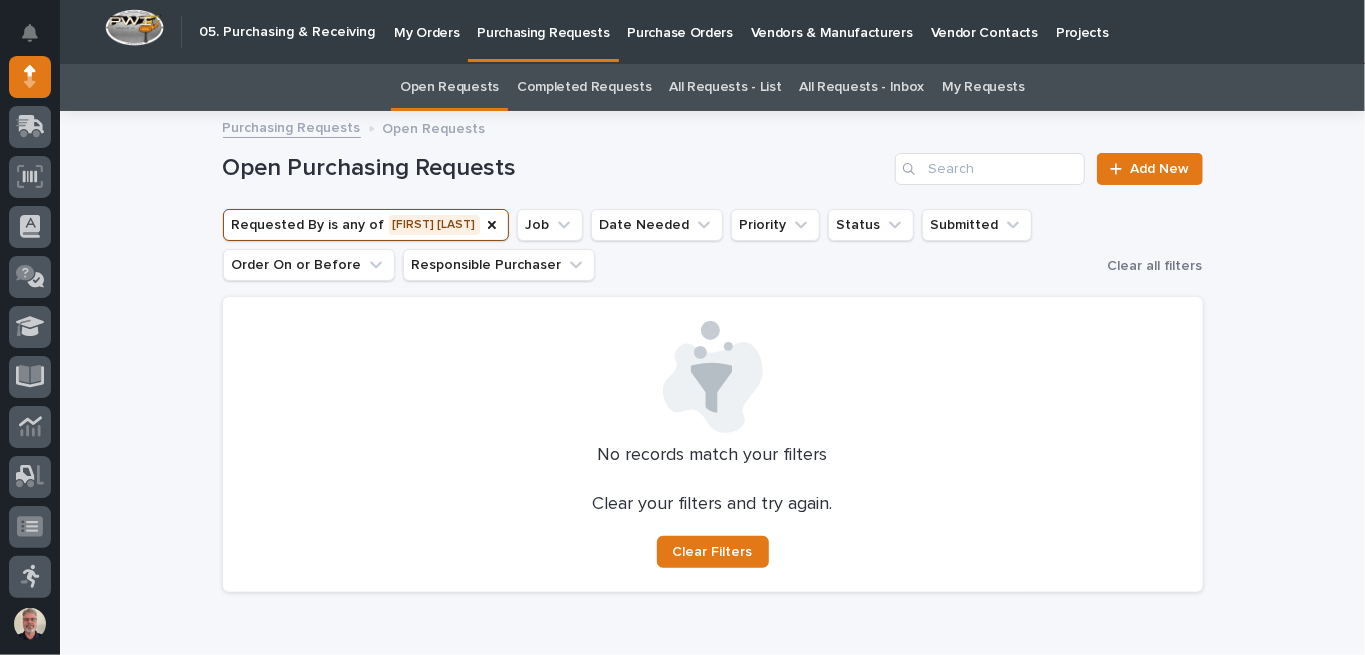 click on "All Requests - List" at bounding box center (725, 87) 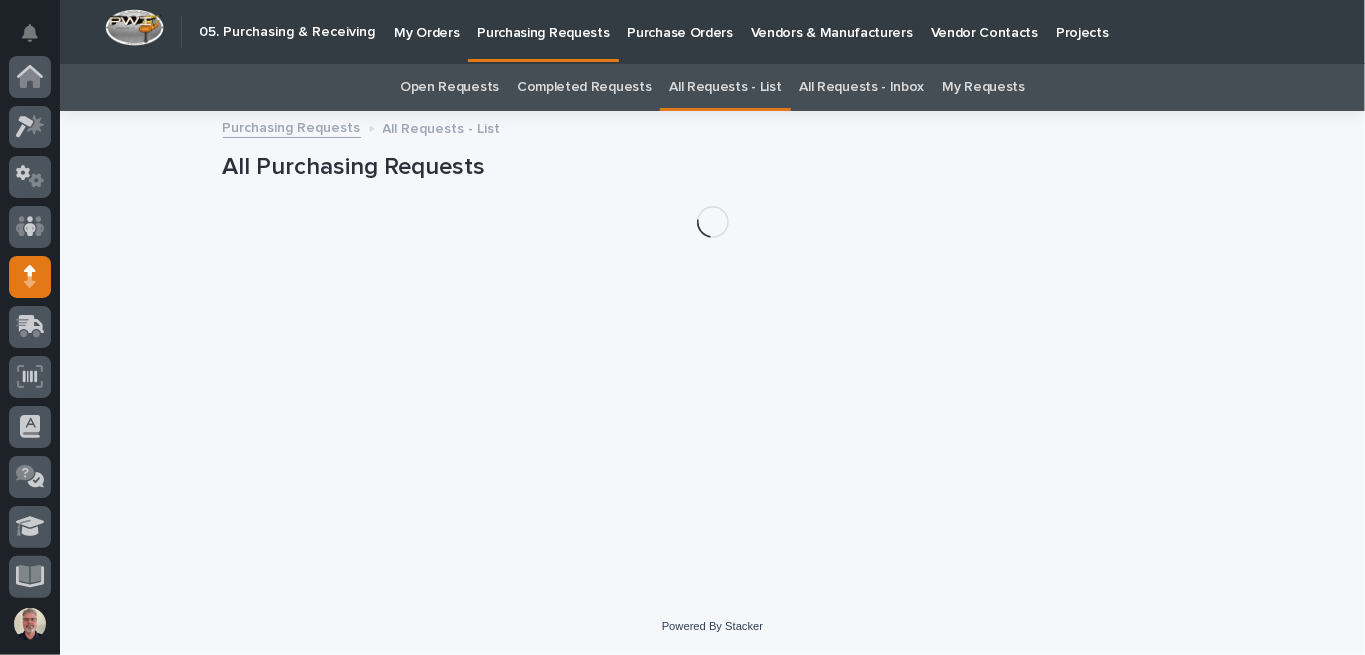 scroll, scrollTop: 200, scrollLeft: 0, axis: vertical 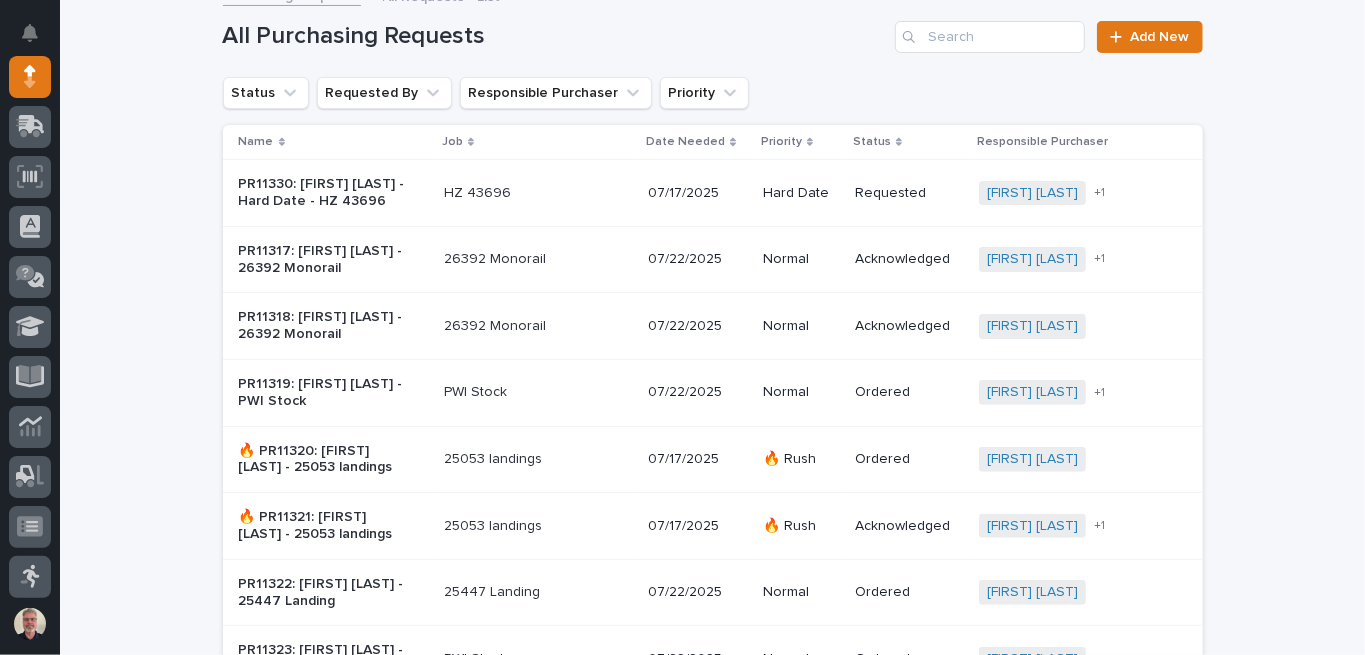 click on "PR11319: [FIRST] [LAST] - PWI Stock" at bounding box center (322, 393) 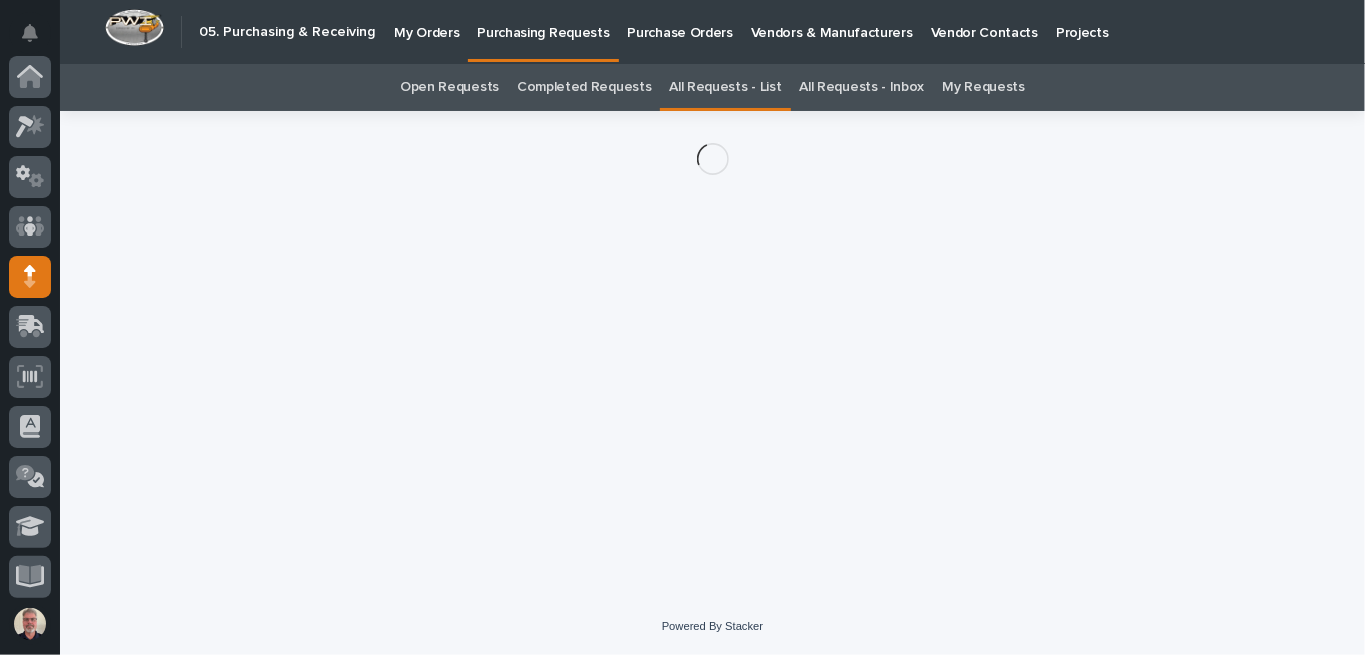 scroll, scrollTop: 200, scrollLeft: 0, axis: vertical 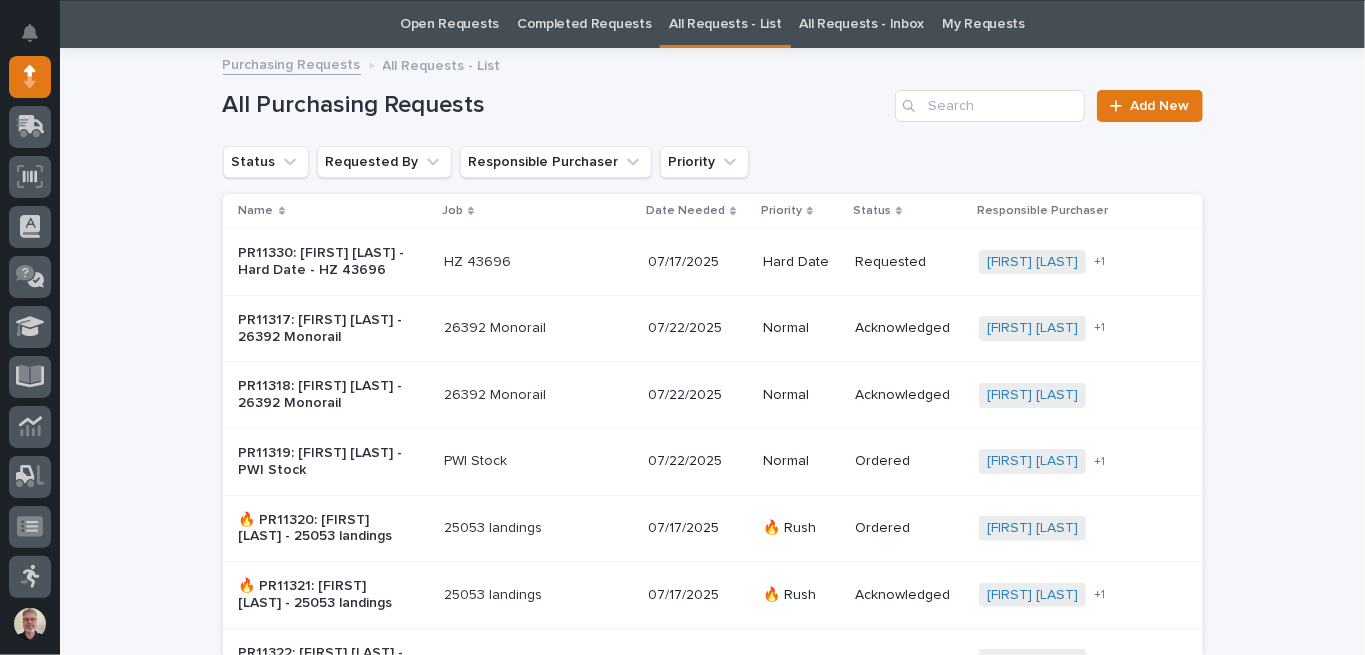 click on "PR11330: [FIRST] [LAST] - Hard Date - HZ 43696" at bounding box center [322, 262] 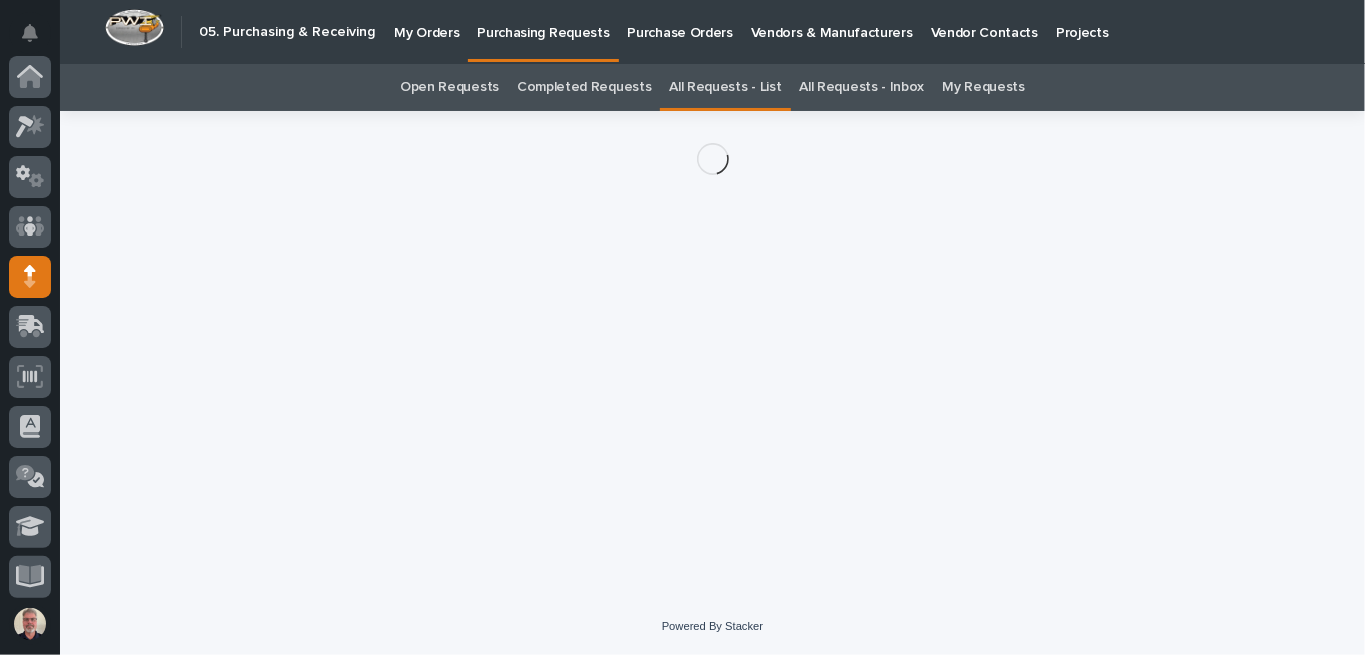 scroll, scrollTop: 200, scrollLeft: 0, axis: vertical 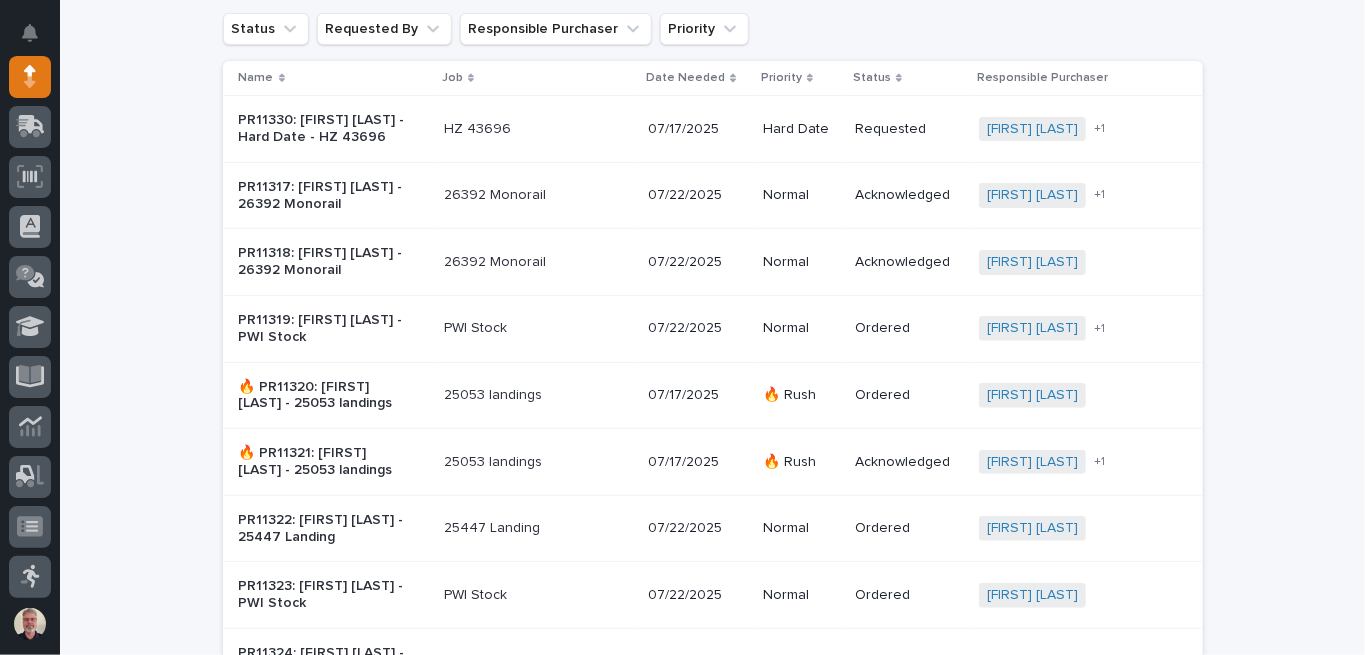 click on "PR11319: [FIRST] [LAST] - PWI Stock" at bounding box center (322, 329) 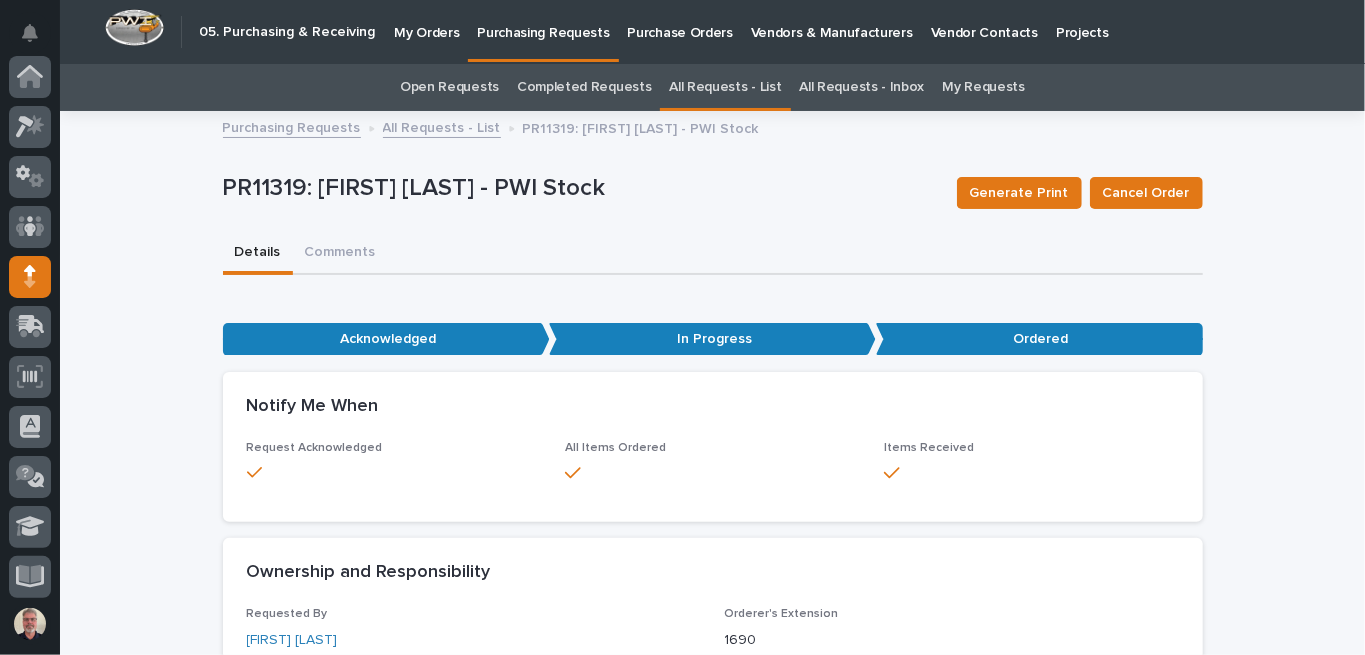 scroll, scrollTop: 37, scrollLeft: 0, axis: vertical 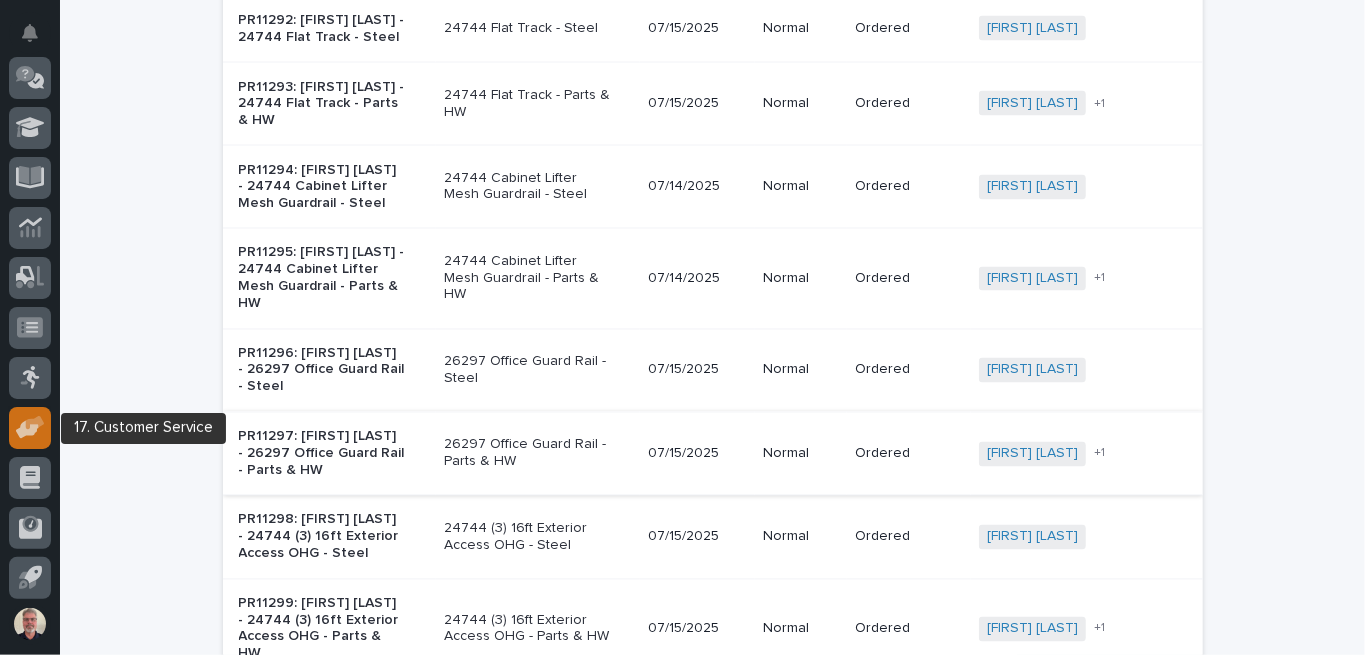 click 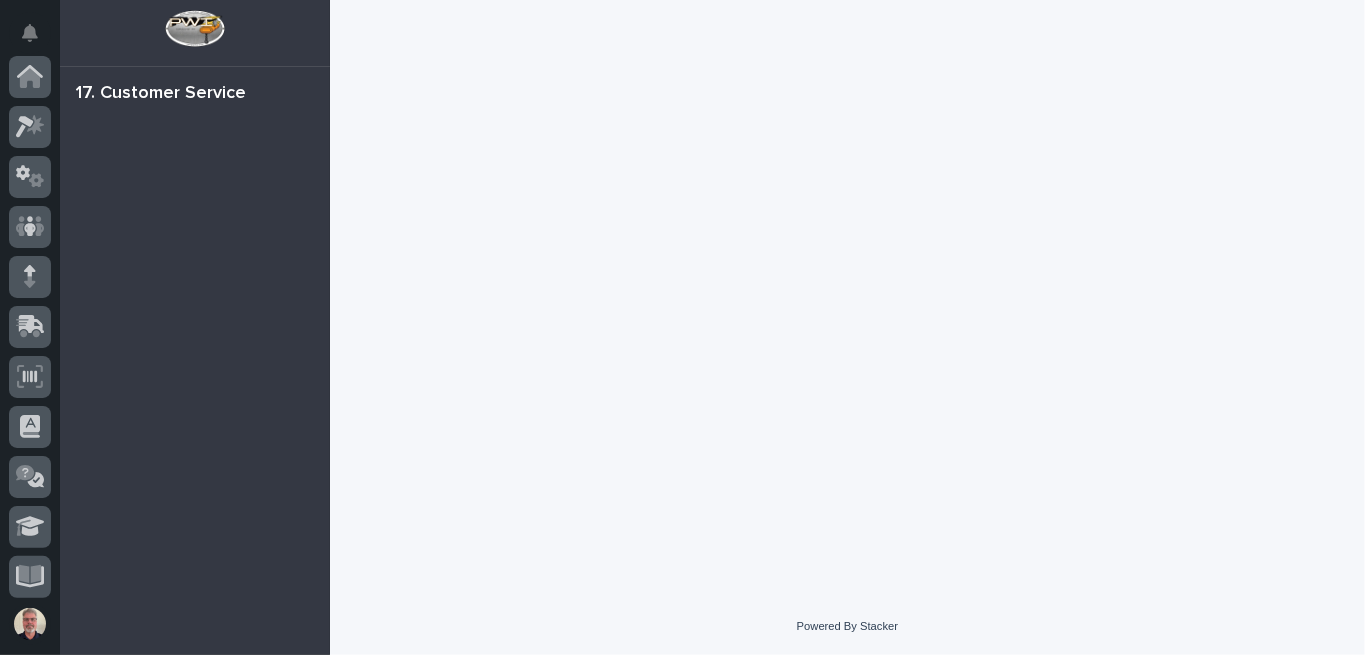 scroll, scrollTop: 402, scrollLeft: 0, axis: vertical 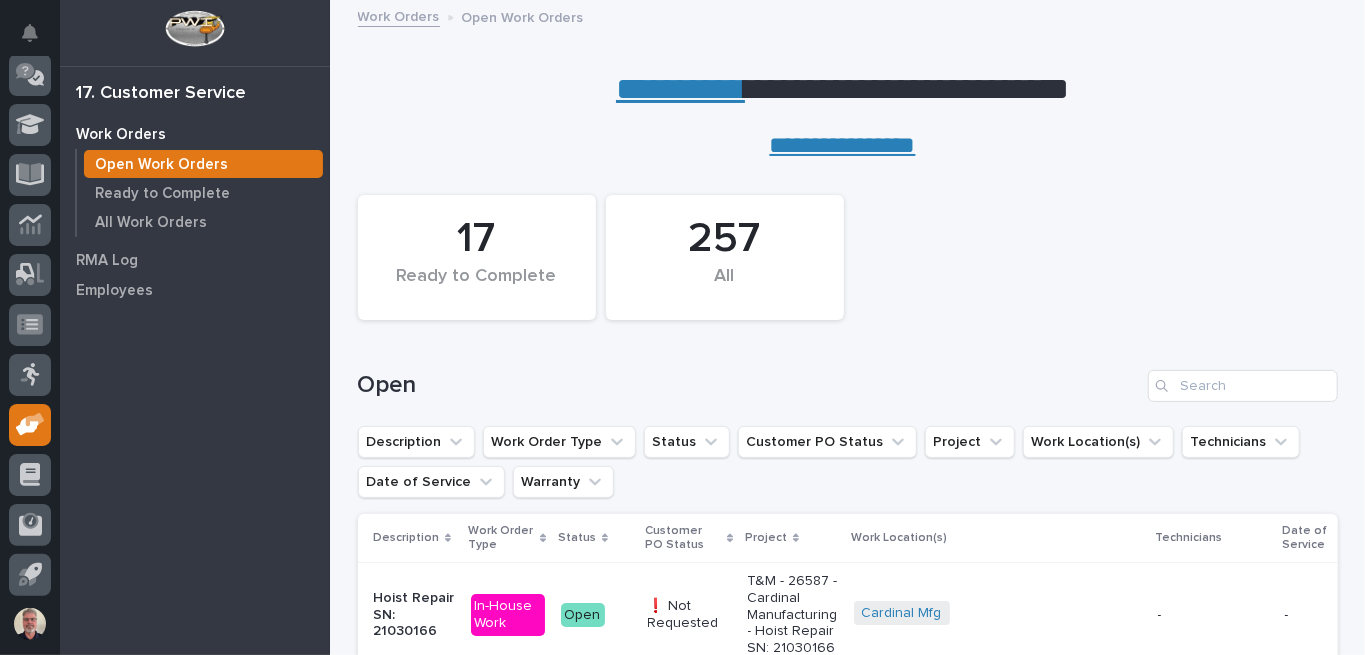 click at bounding box center (1164, 386) 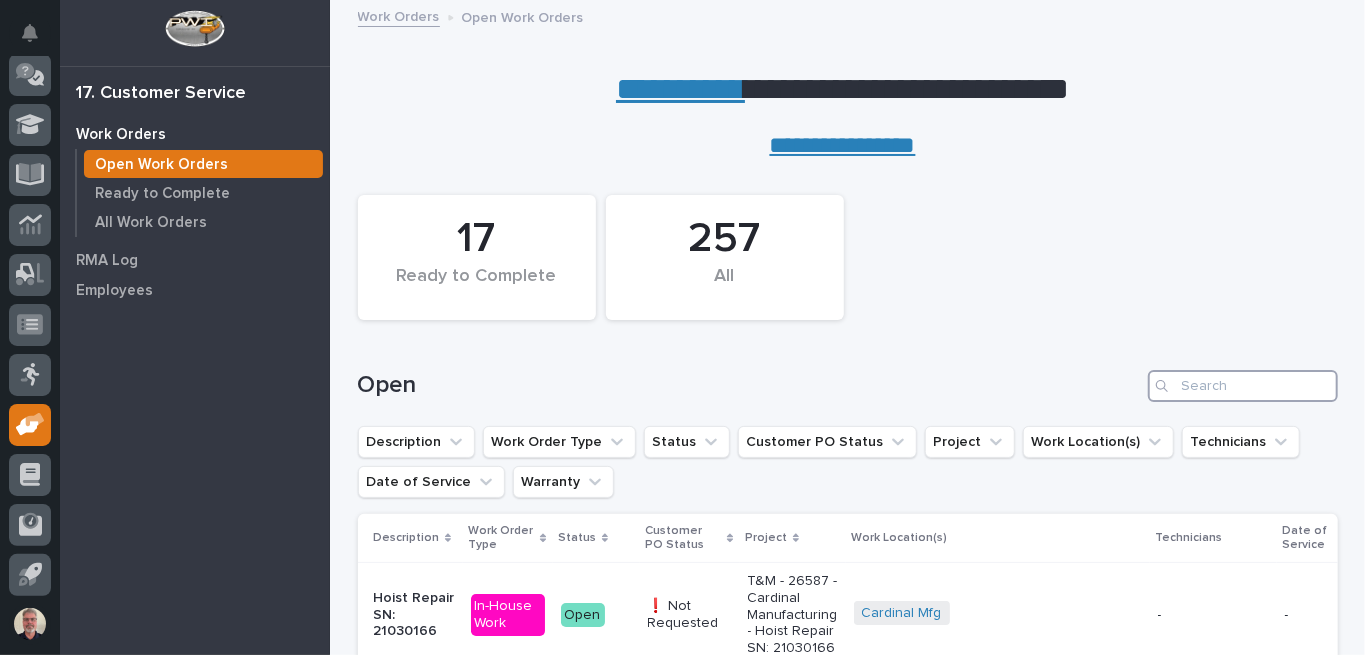 click at bounding box center [1243, 386] 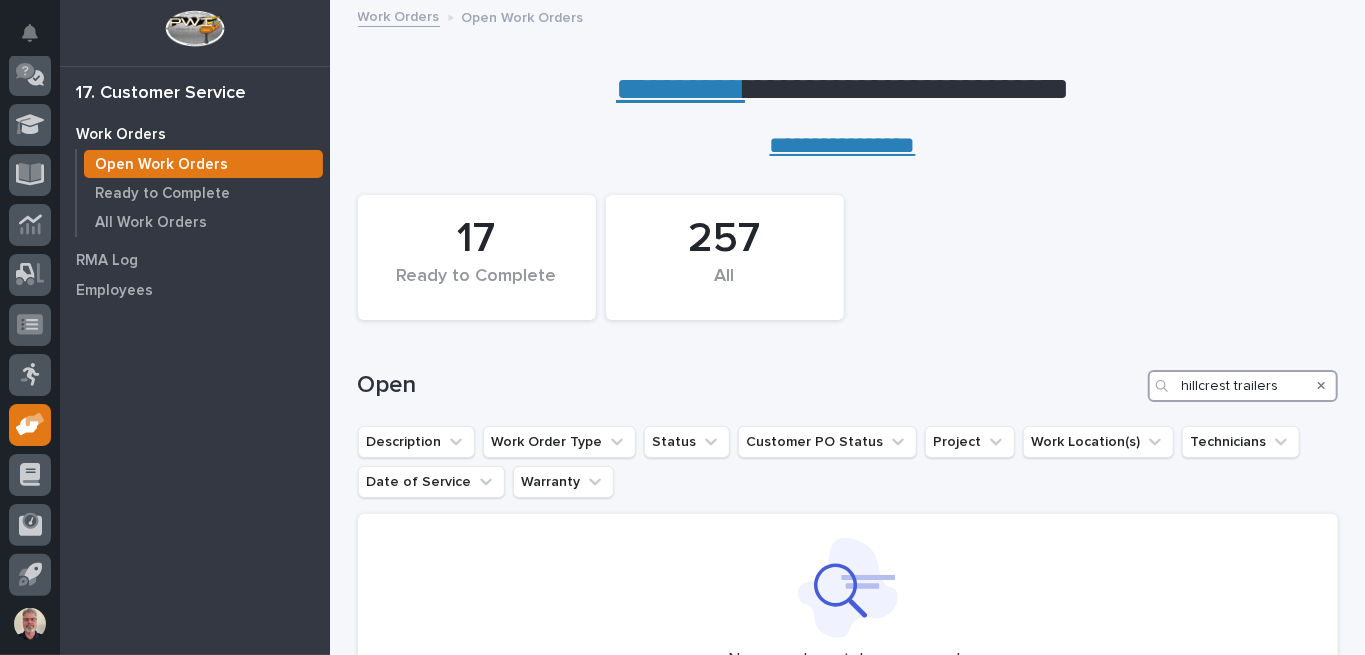 type on "hillcrest trailers" 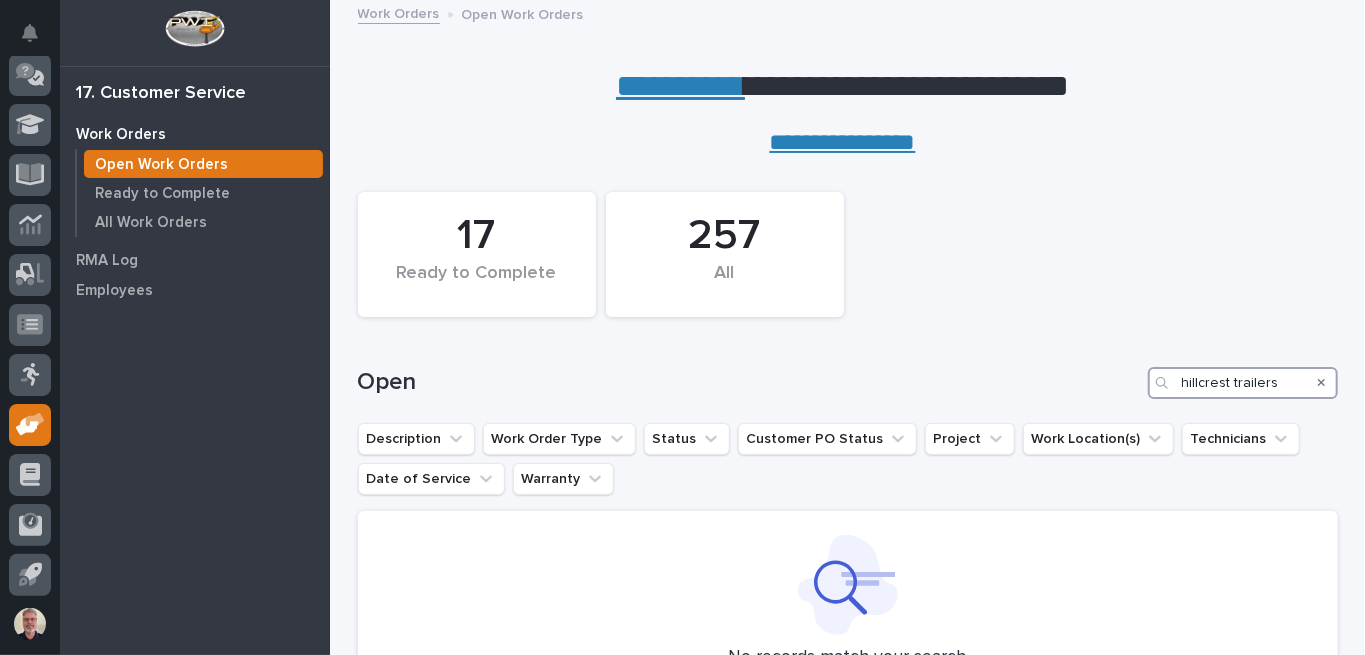 scroll, scrollTop: 0, scrollLeft: 0, axis: both 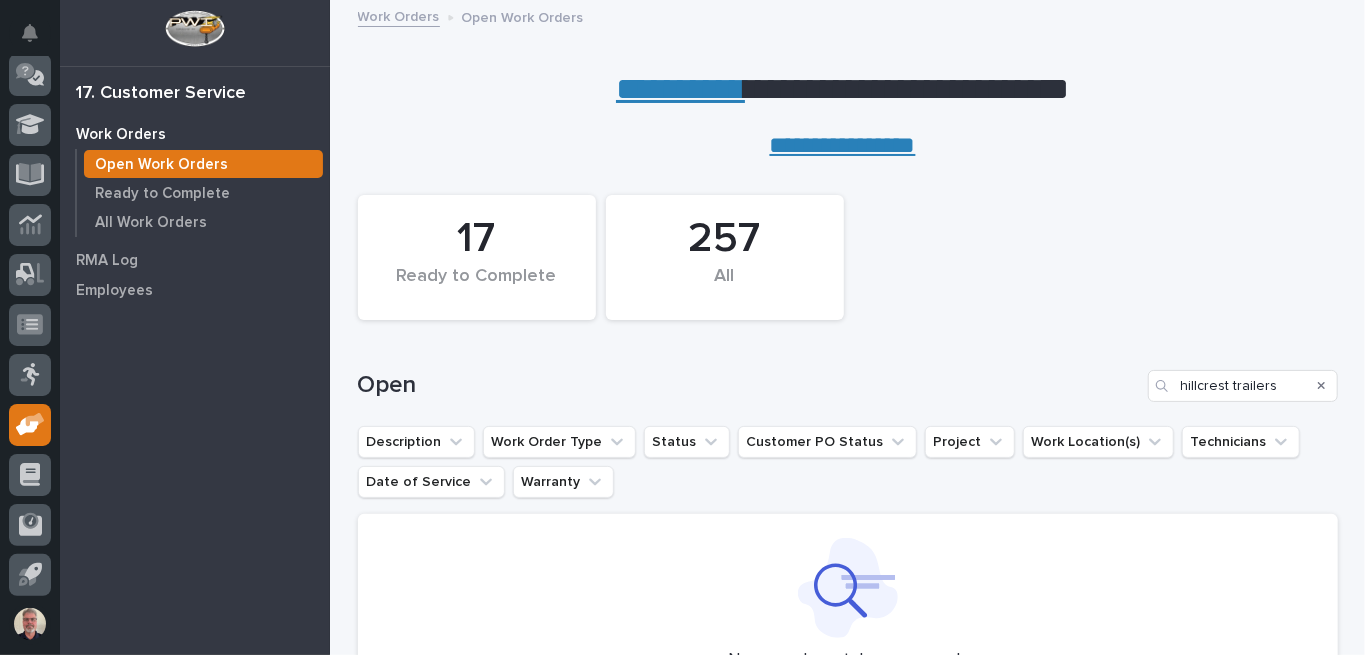 click 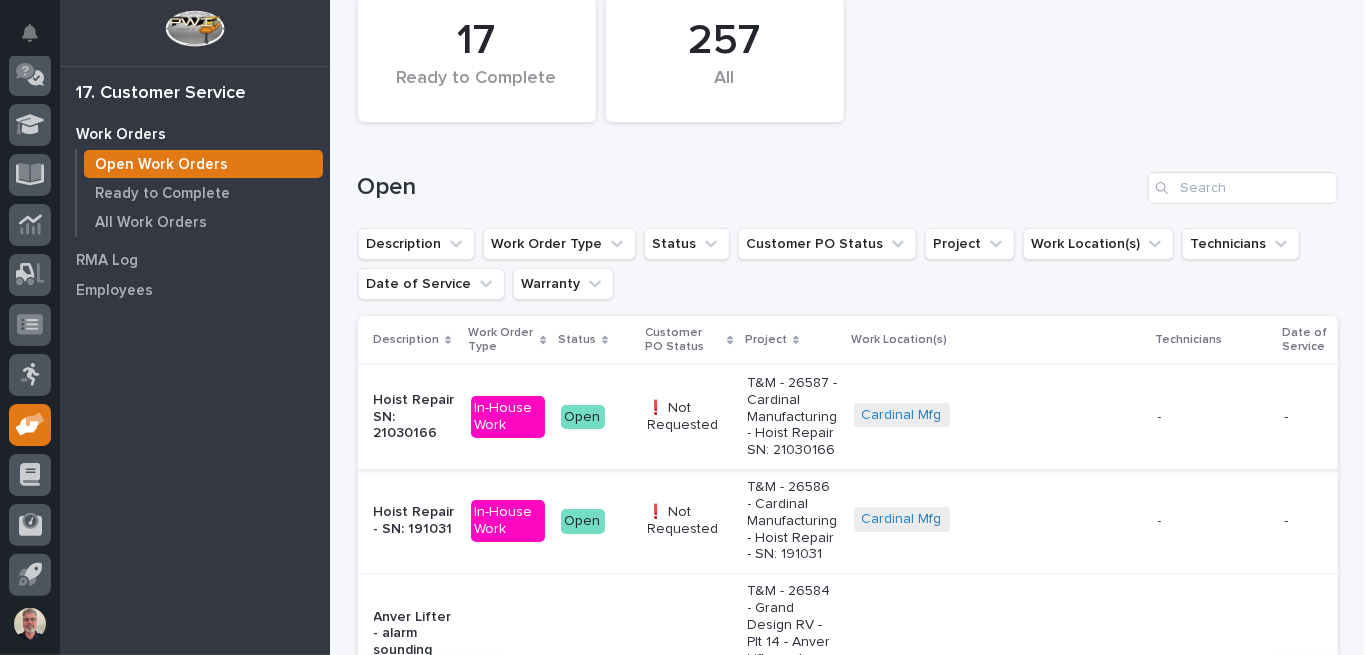 scroll, scrollTop: 198, scrollLeft: 0, axis: vertical 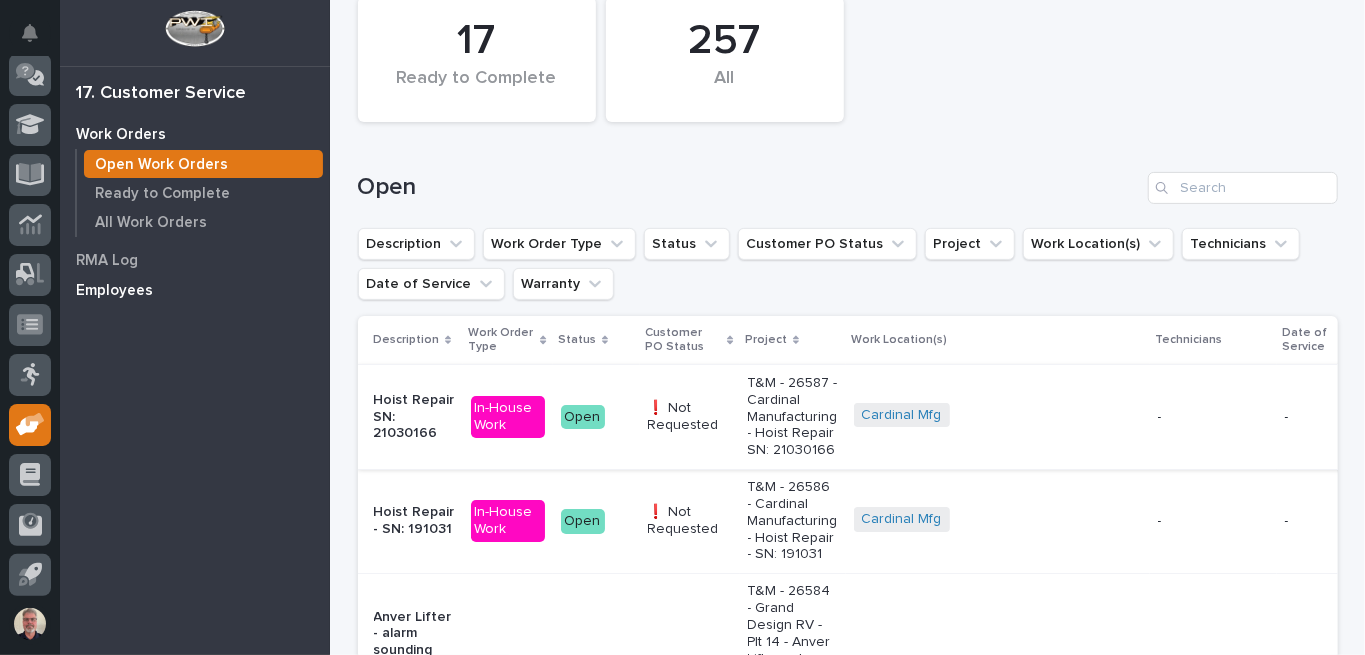 click on "Employees" at bounding box center [114, 291] 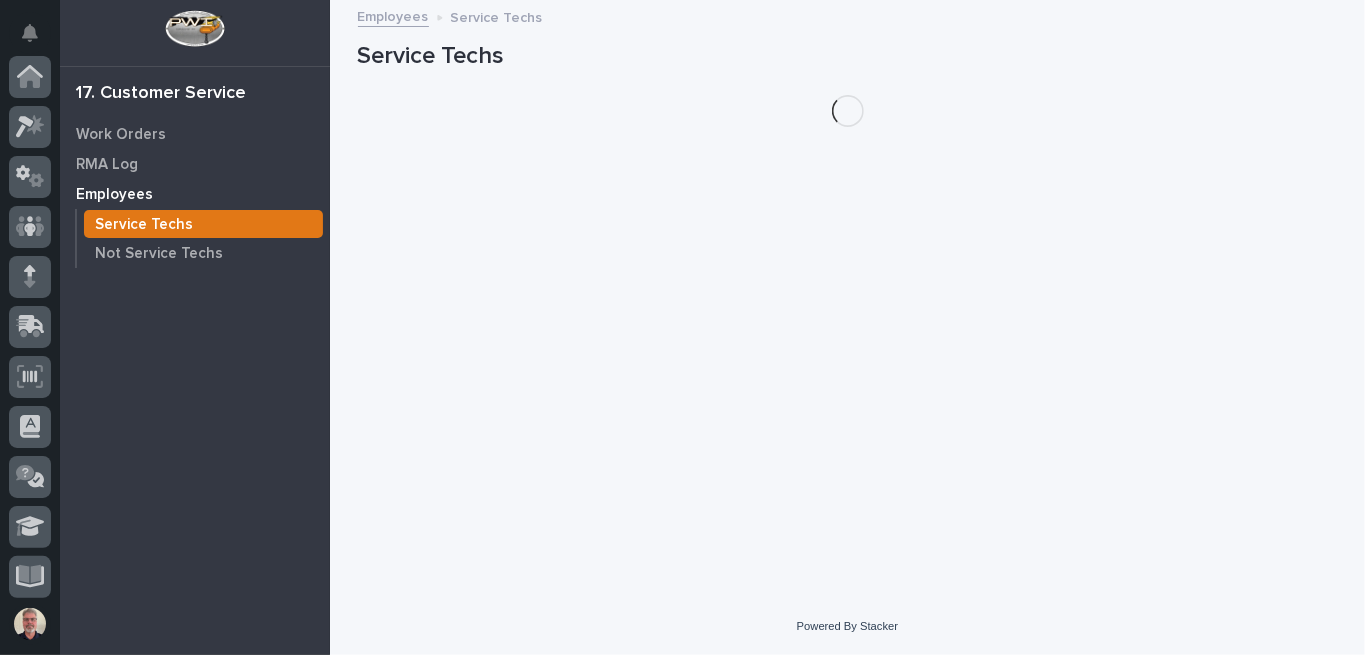 scroll, scrollTop: 402, scrollLeft: 0, axis: vertical 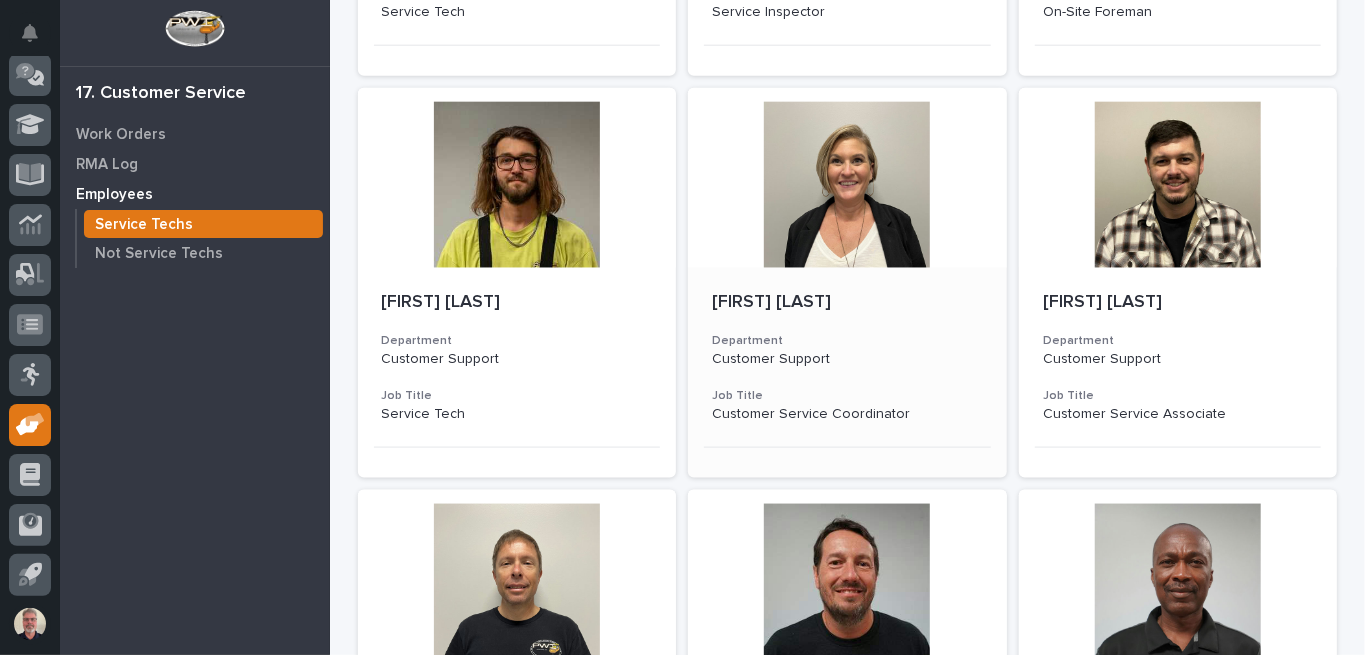 click at bounding box center (847, 178) 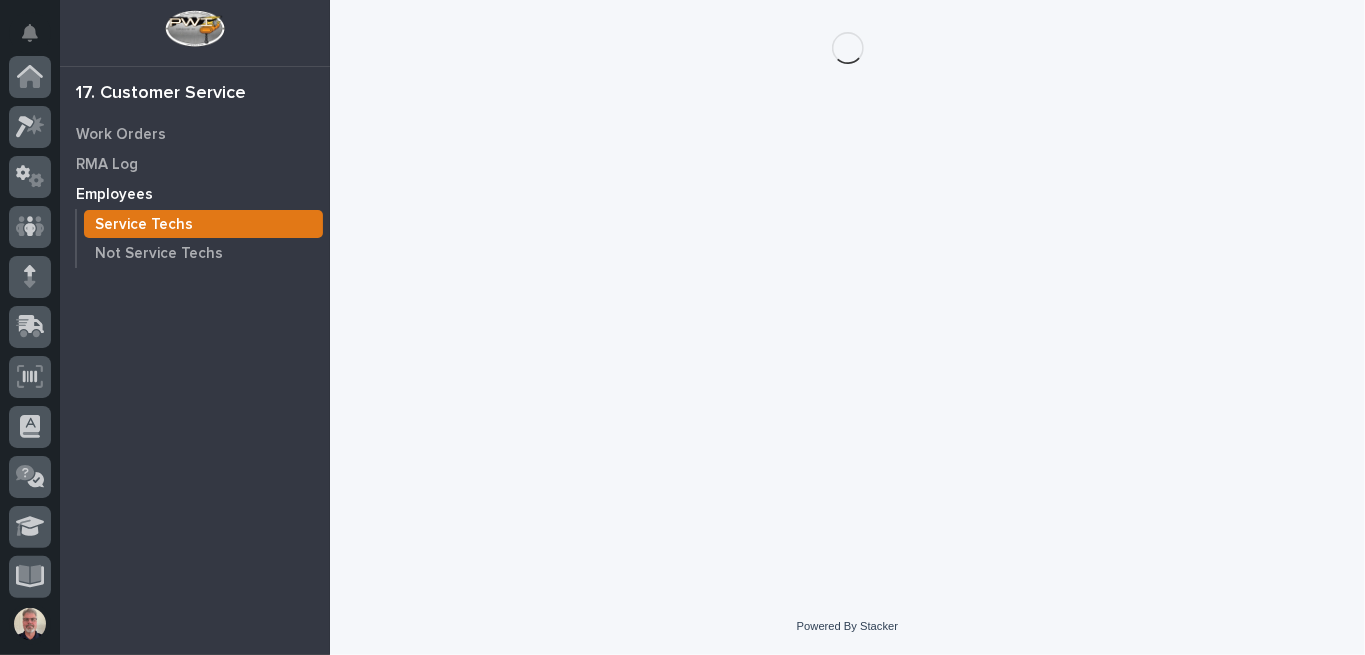 scroll, scrollTop: 402, scrollLeft: 0, axis: vertical 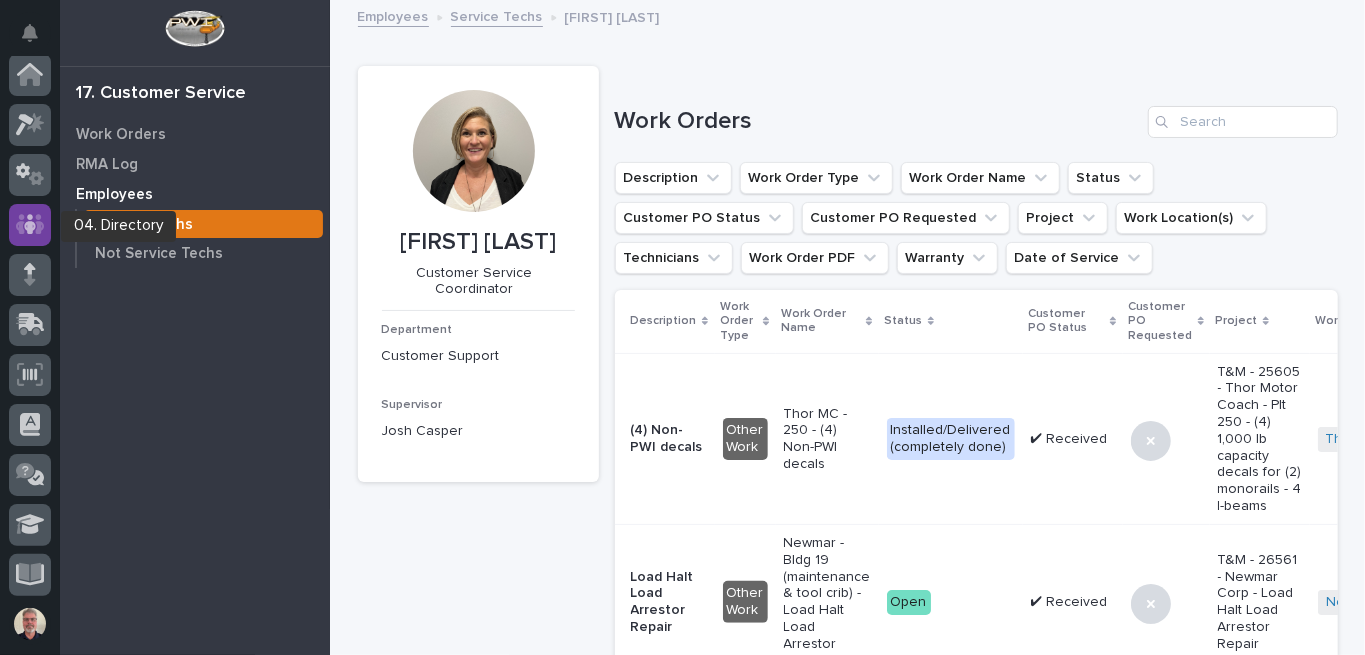 click 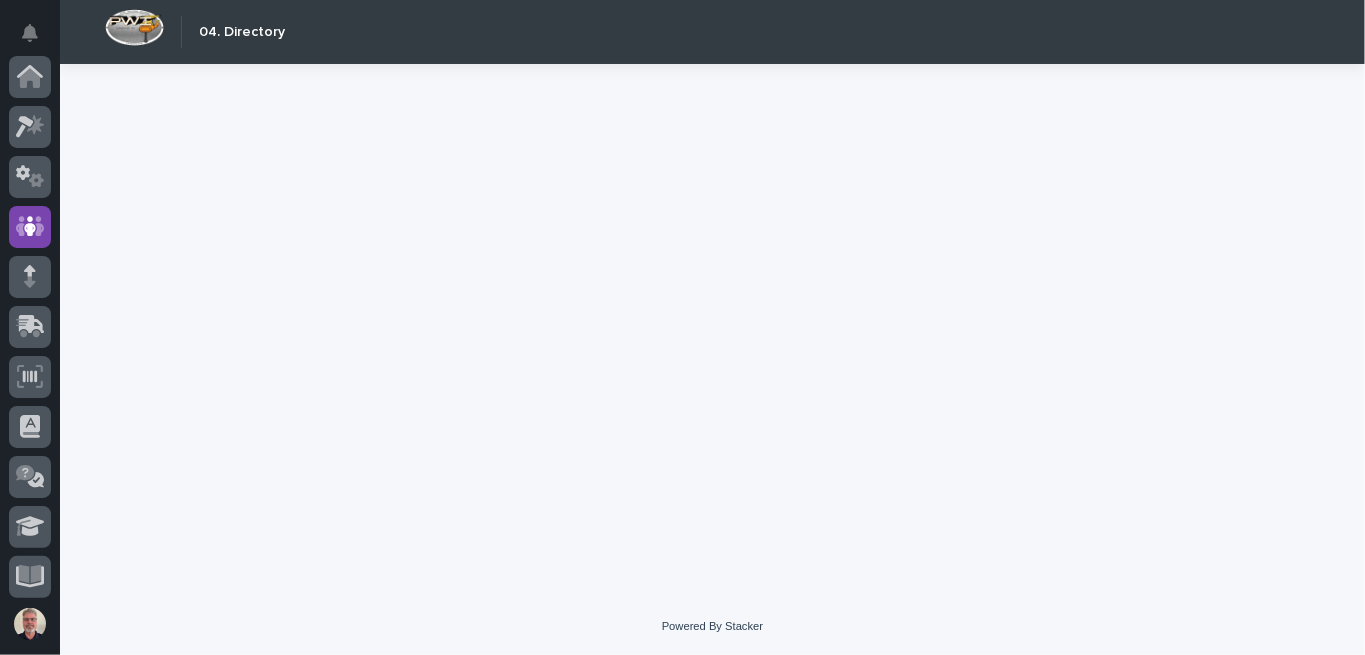 scroll, scrollTop: 149, scrollLeft: 0, axis: vertical 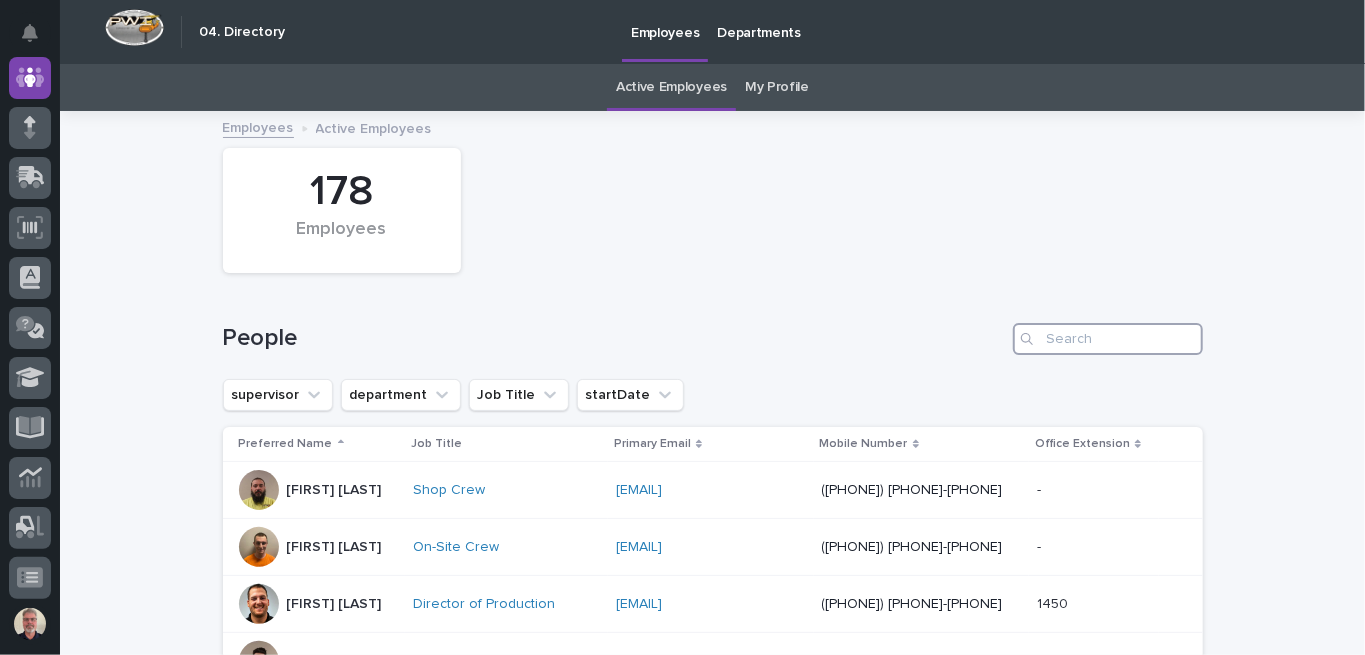 click at bounding box center [1108, 339] 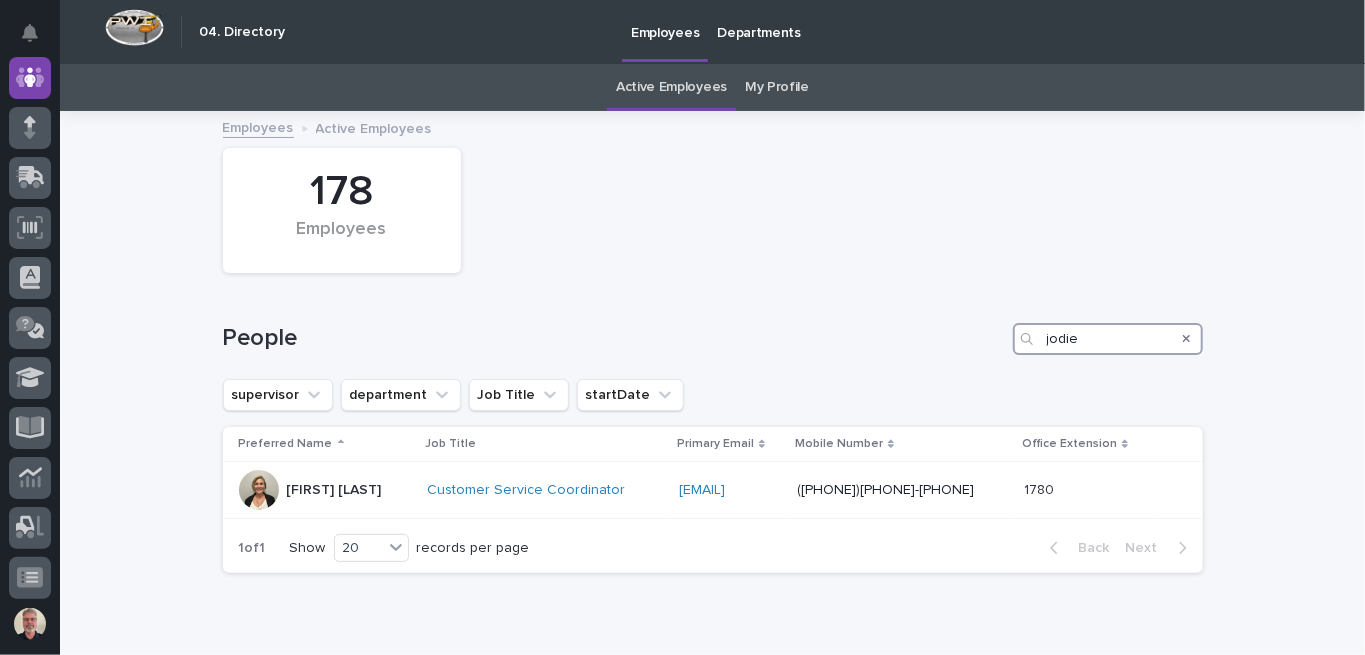 type on "jodie" 